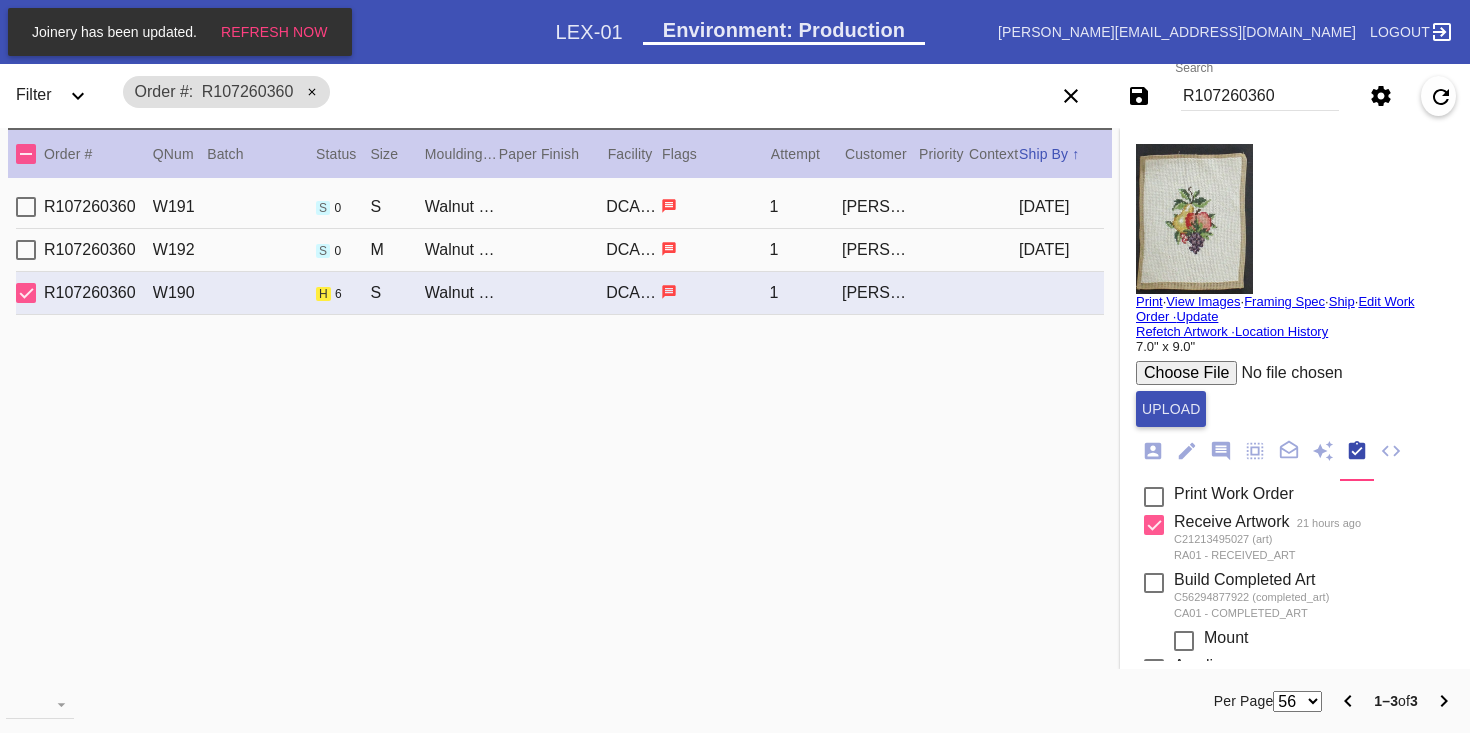 scroll, scrollTop: 0, scrollLeft: 0, axis: both 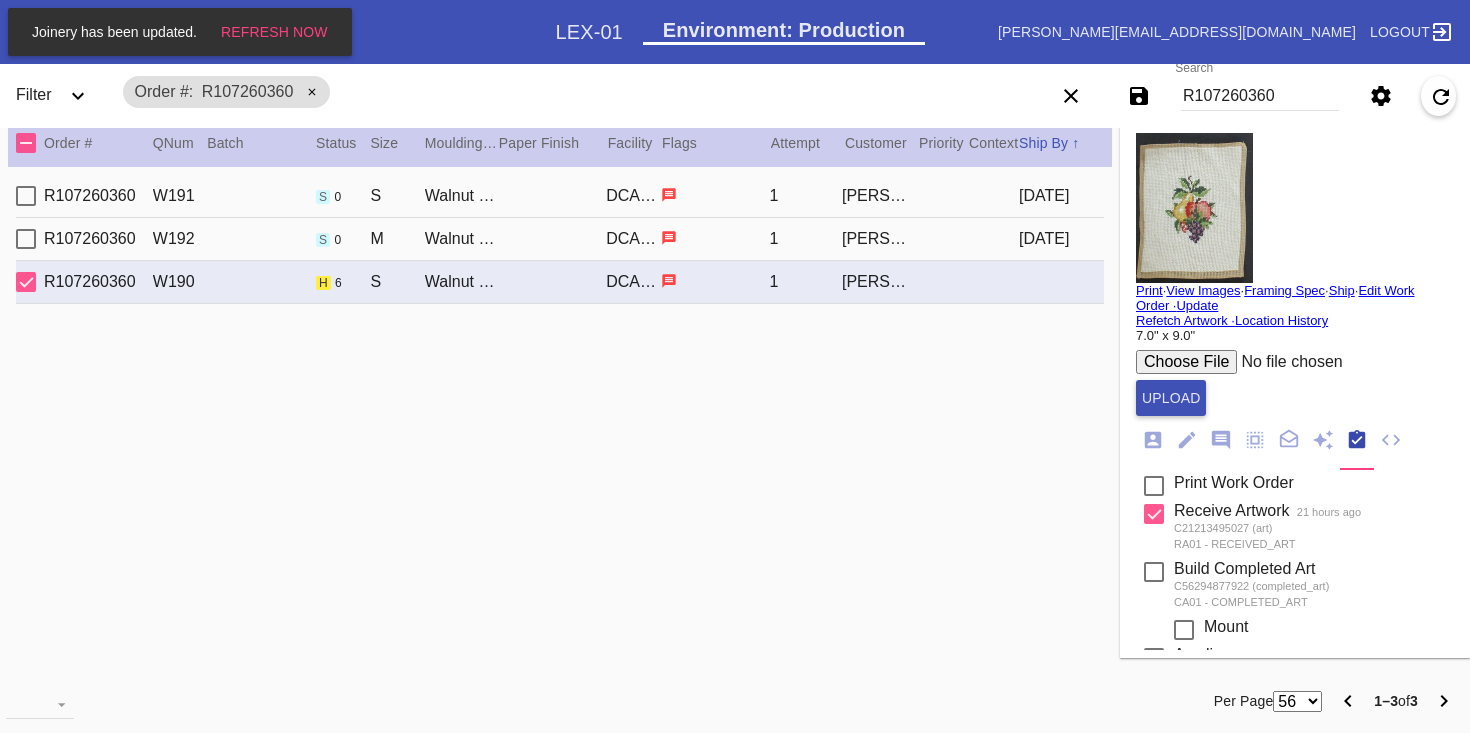 click on "R107260360" at bounding box center (1260, 96) 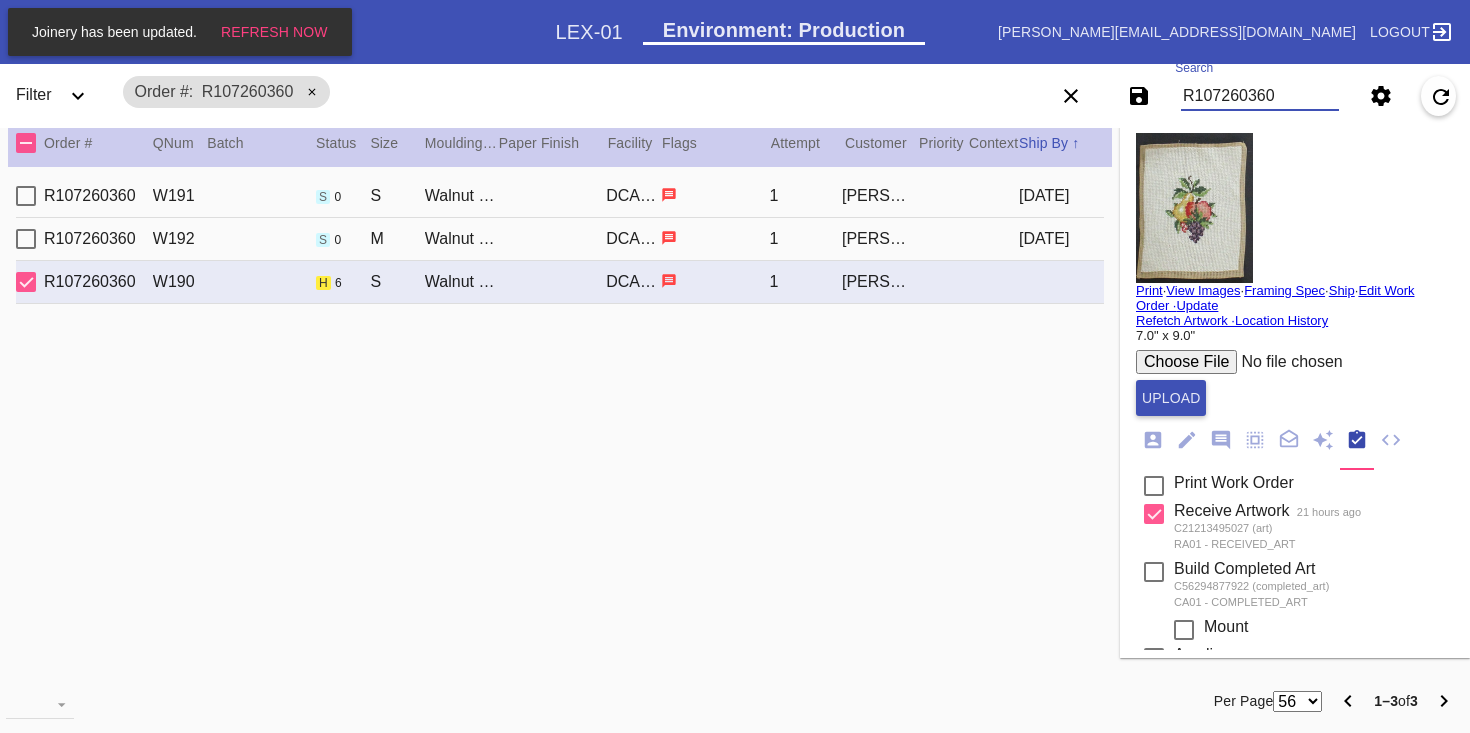 click on "R107260360" at bounding box center (1260, 96) 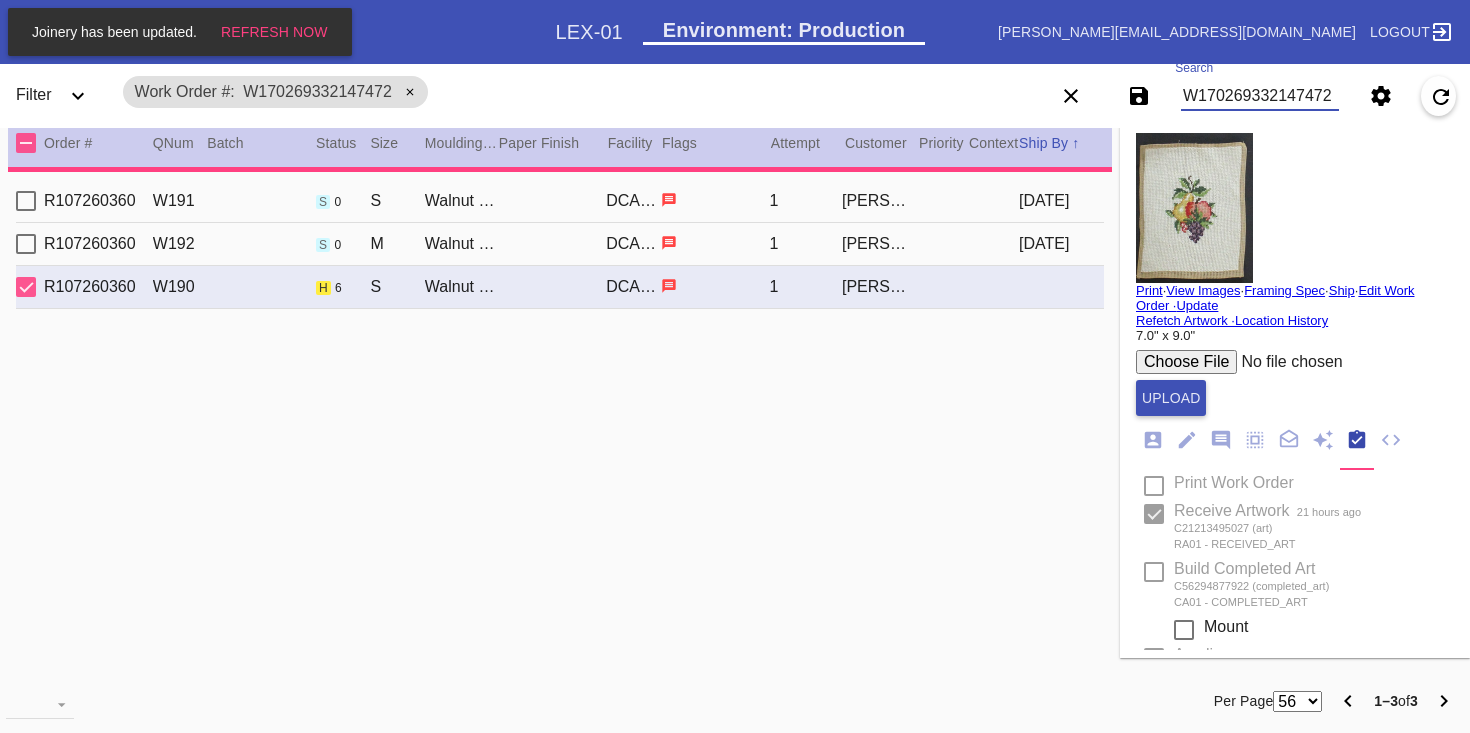 type on "3.0" 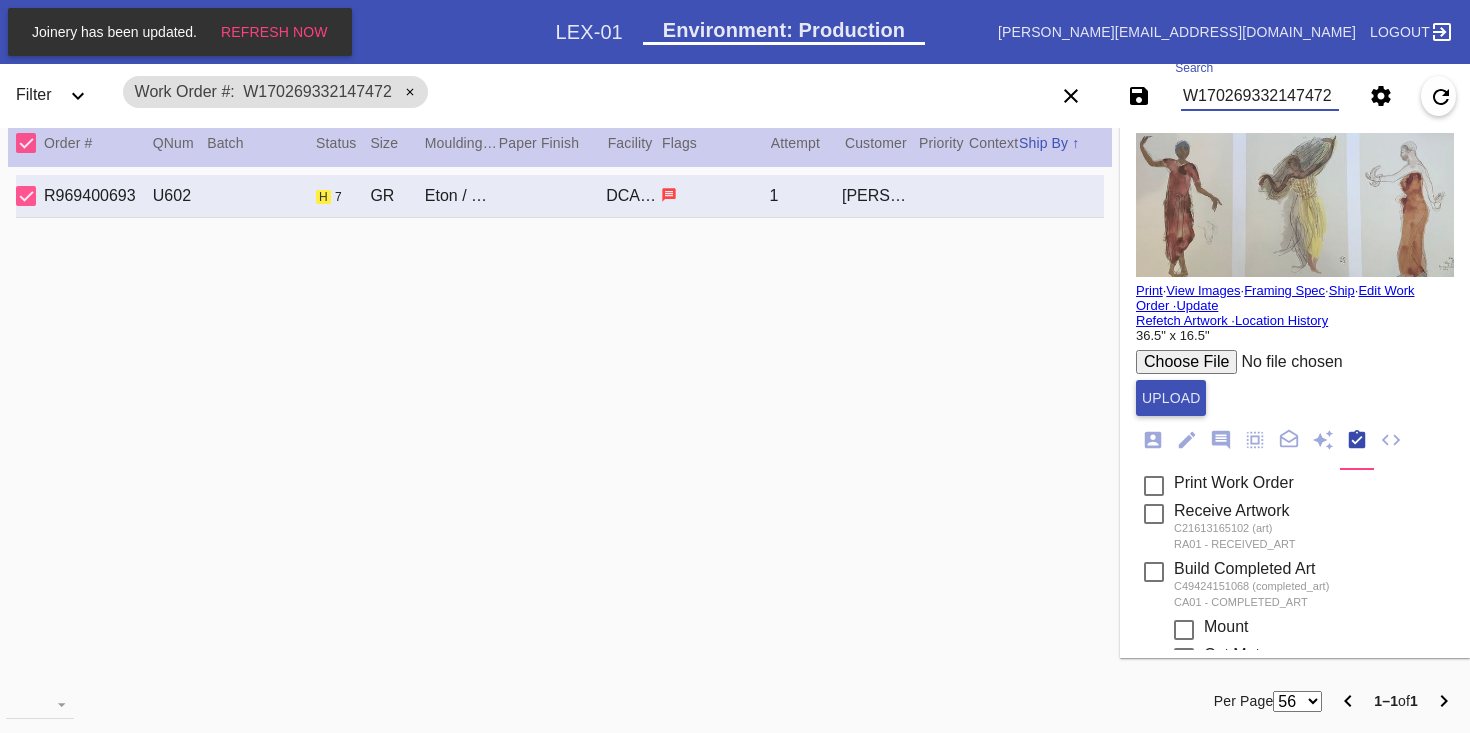 type on "W170269332147472" 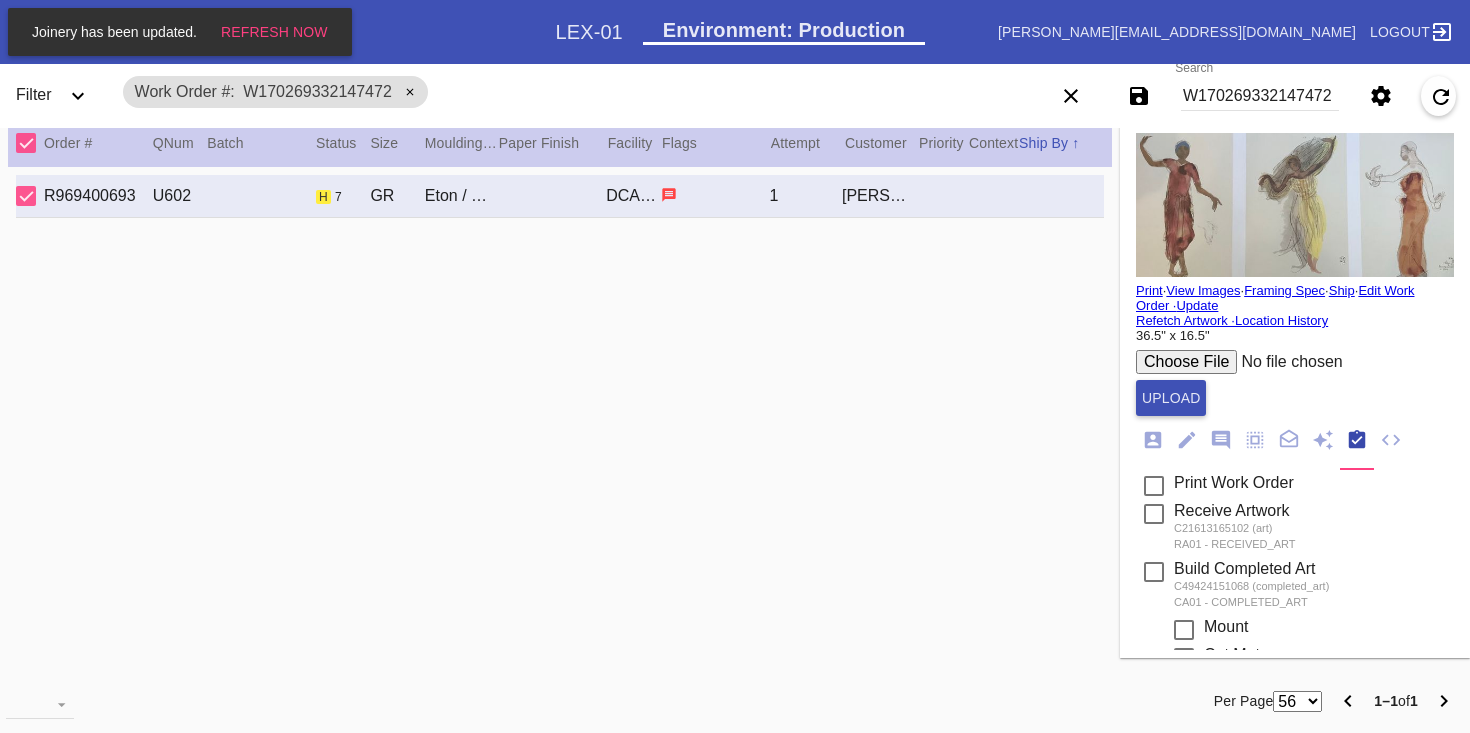 click on "Print" at bounding box center (1149, 290) 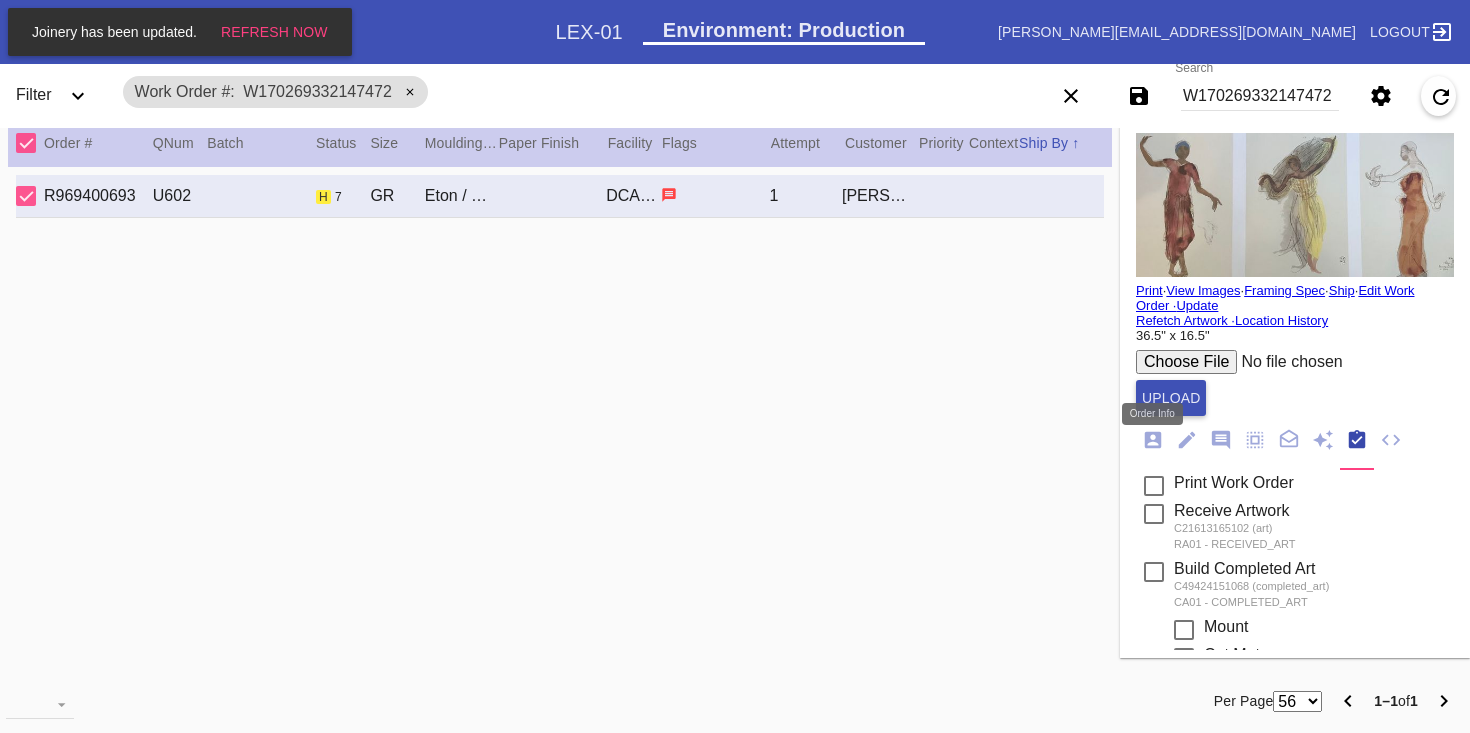 click 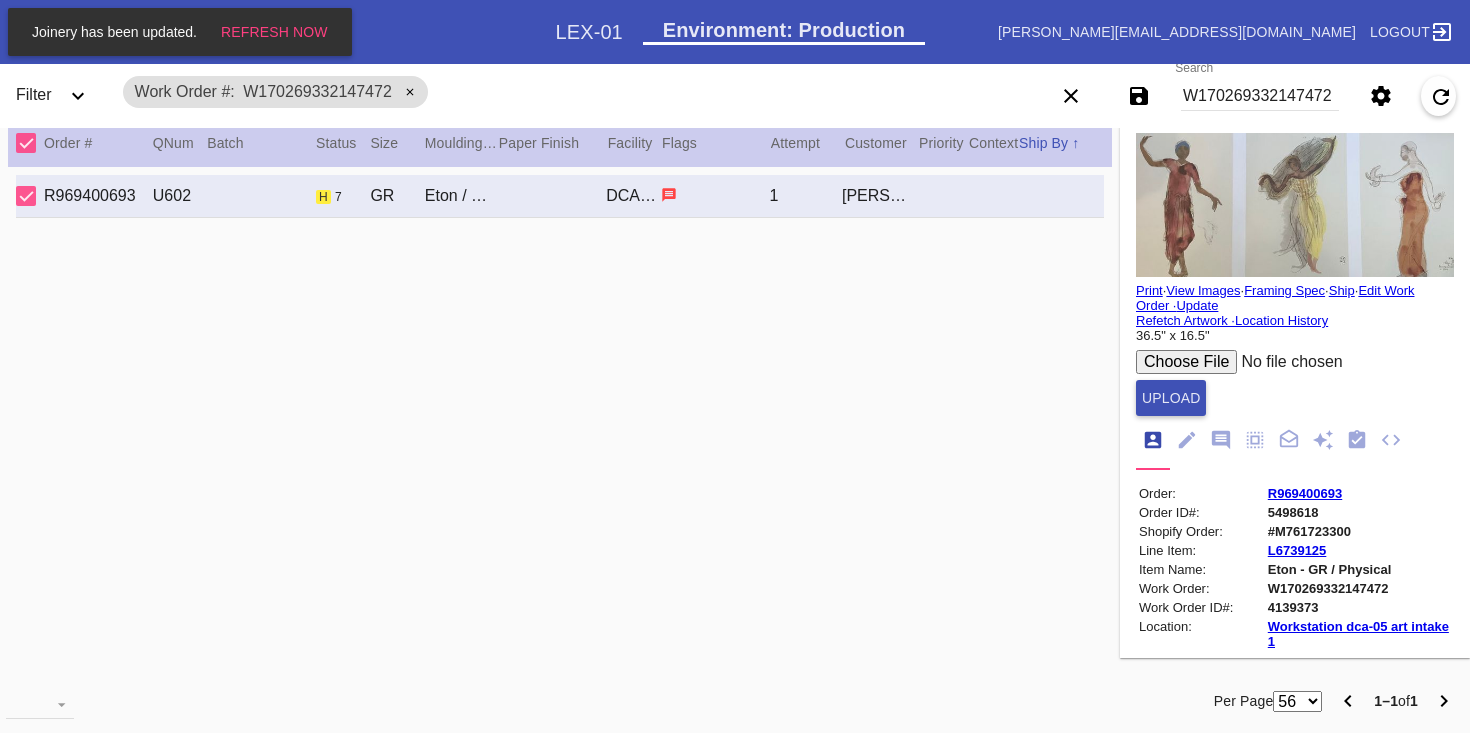 click on "R969400693" at bounding box center [1305, 493] 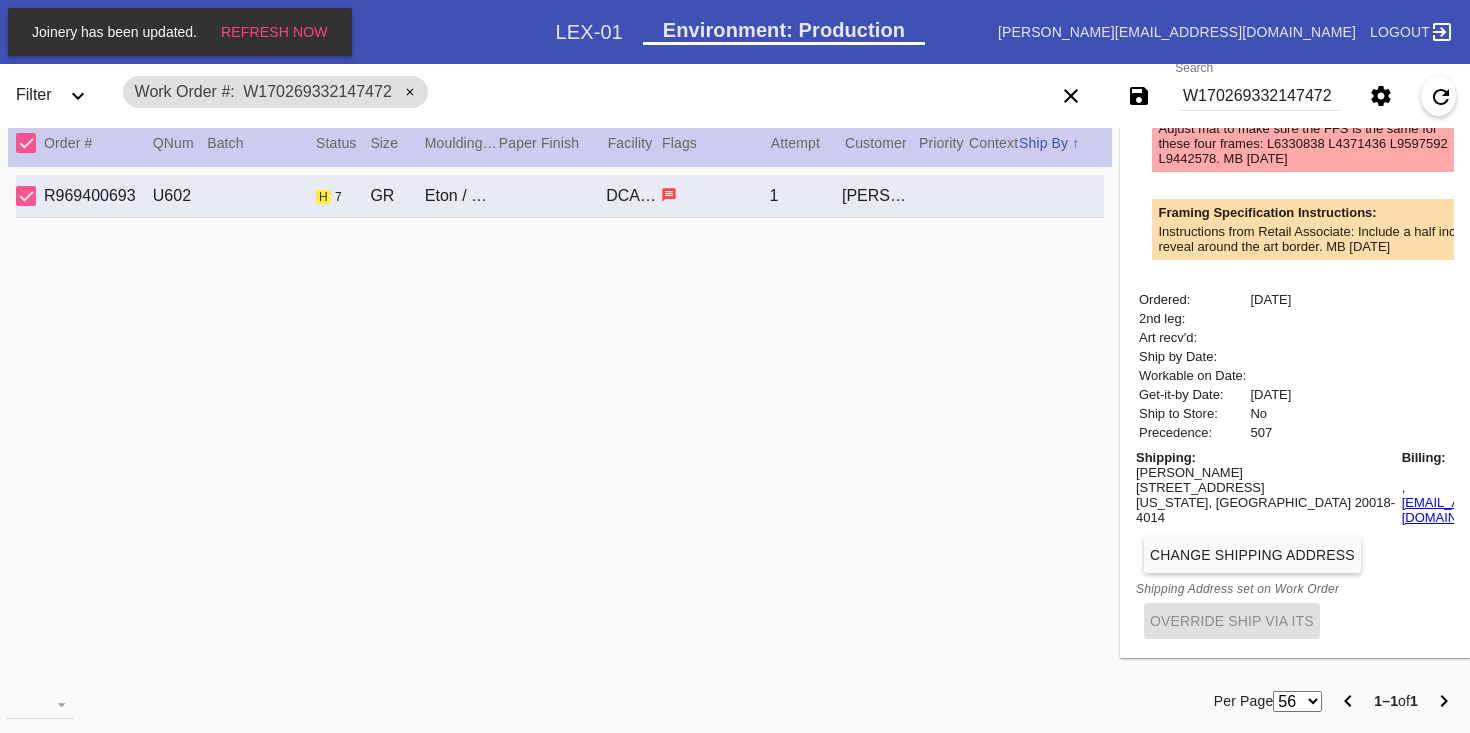 scroll, scrollTop: 859, scrollLeft: 0, axis: vertical 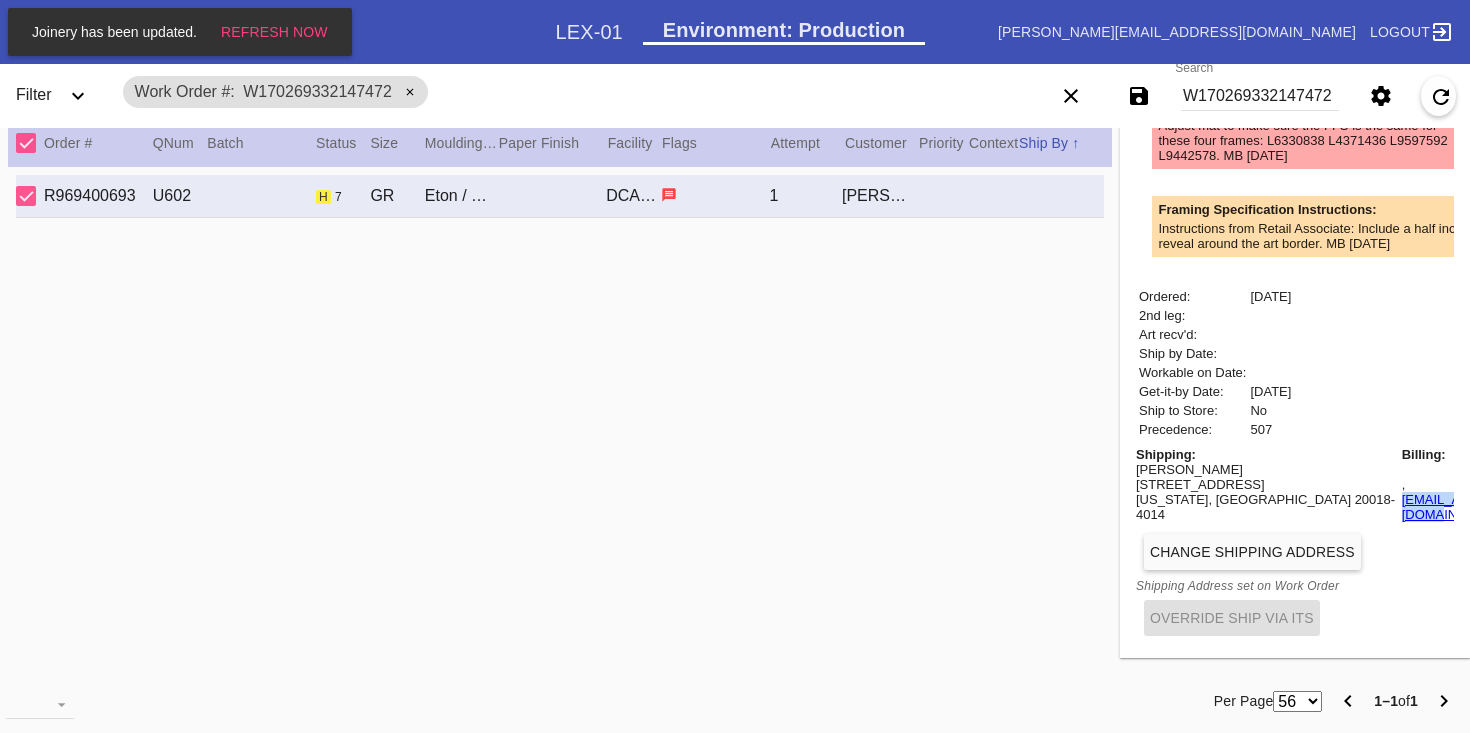 drag, startPoint x: 1446, startPoint y: 509, endPoint x: 1306, endPoint y: 500, distance: 140.28899 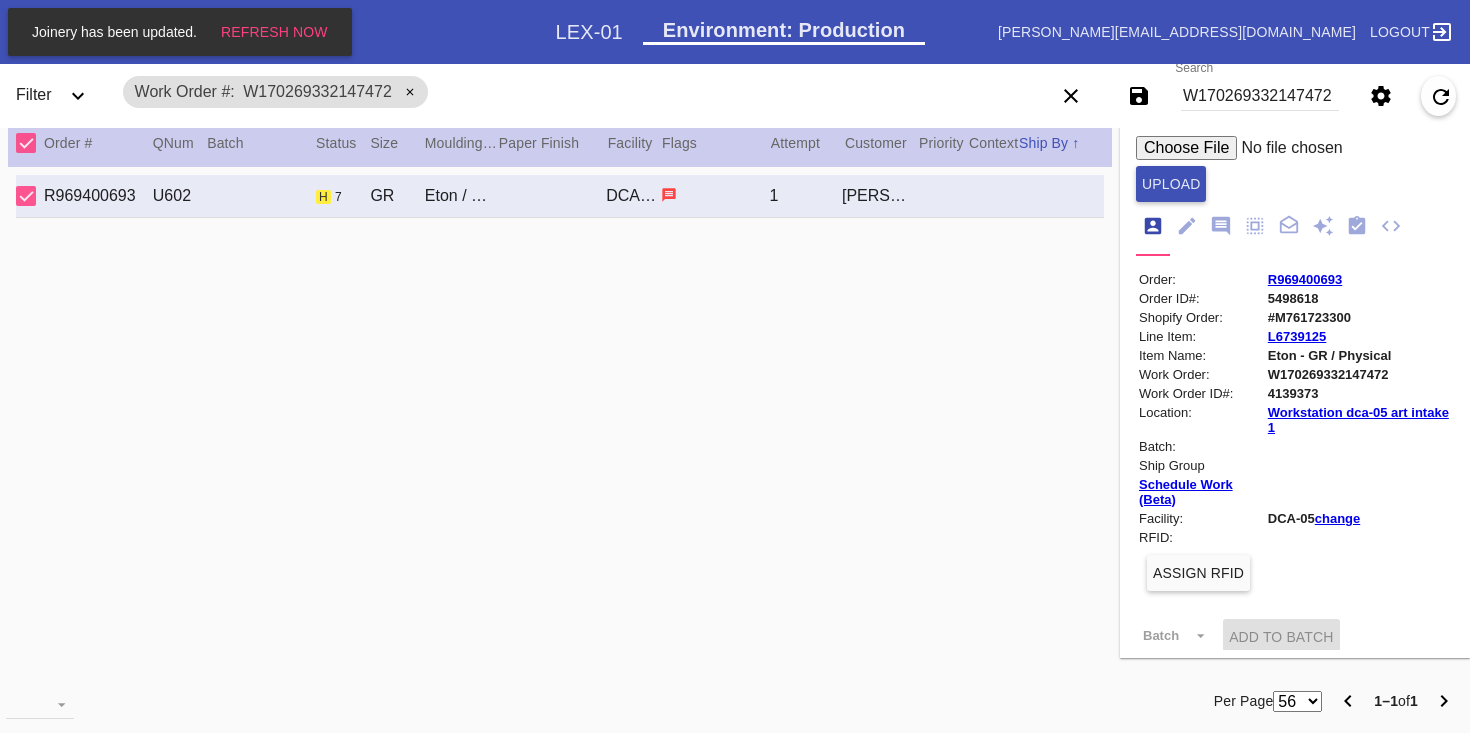 scroll, scrollTop: 0, scrollLeft: 0, axis: both 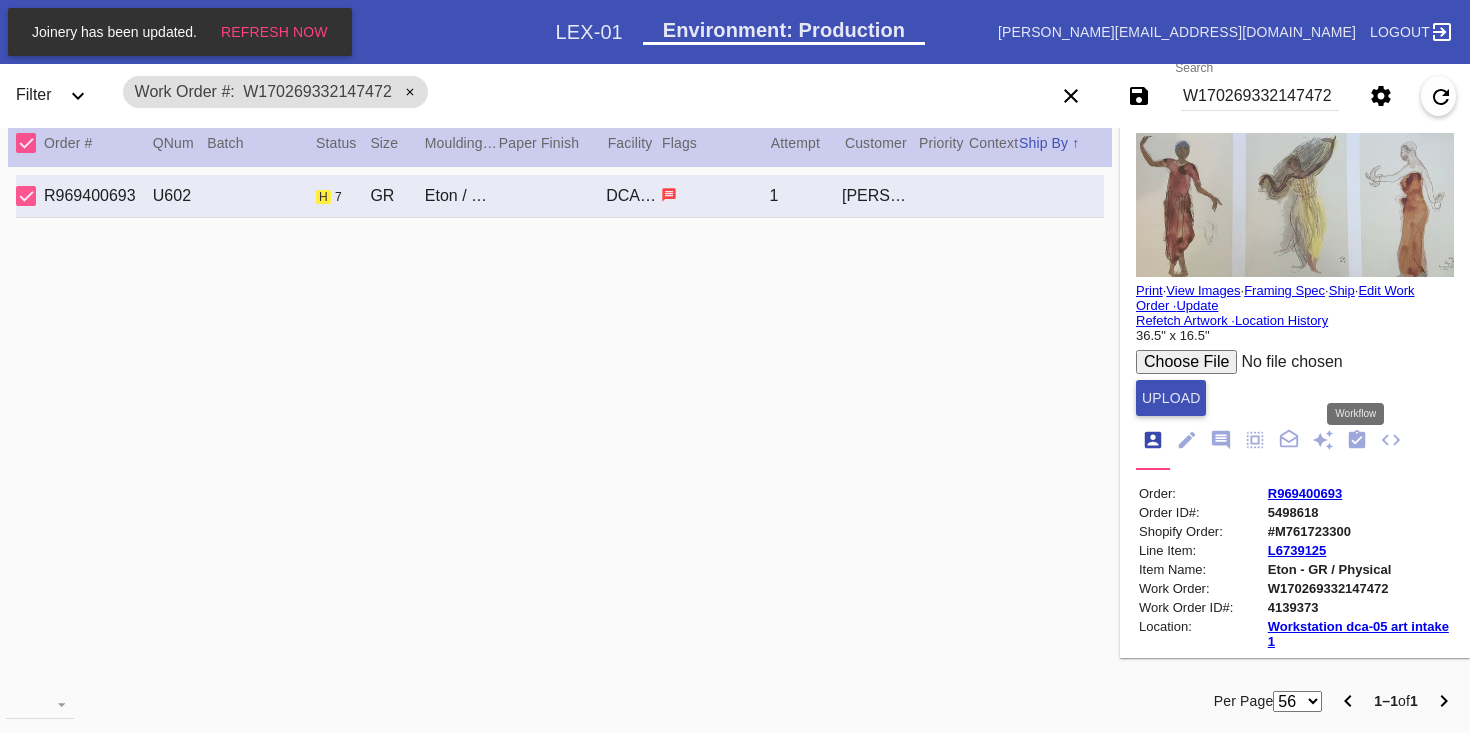 click 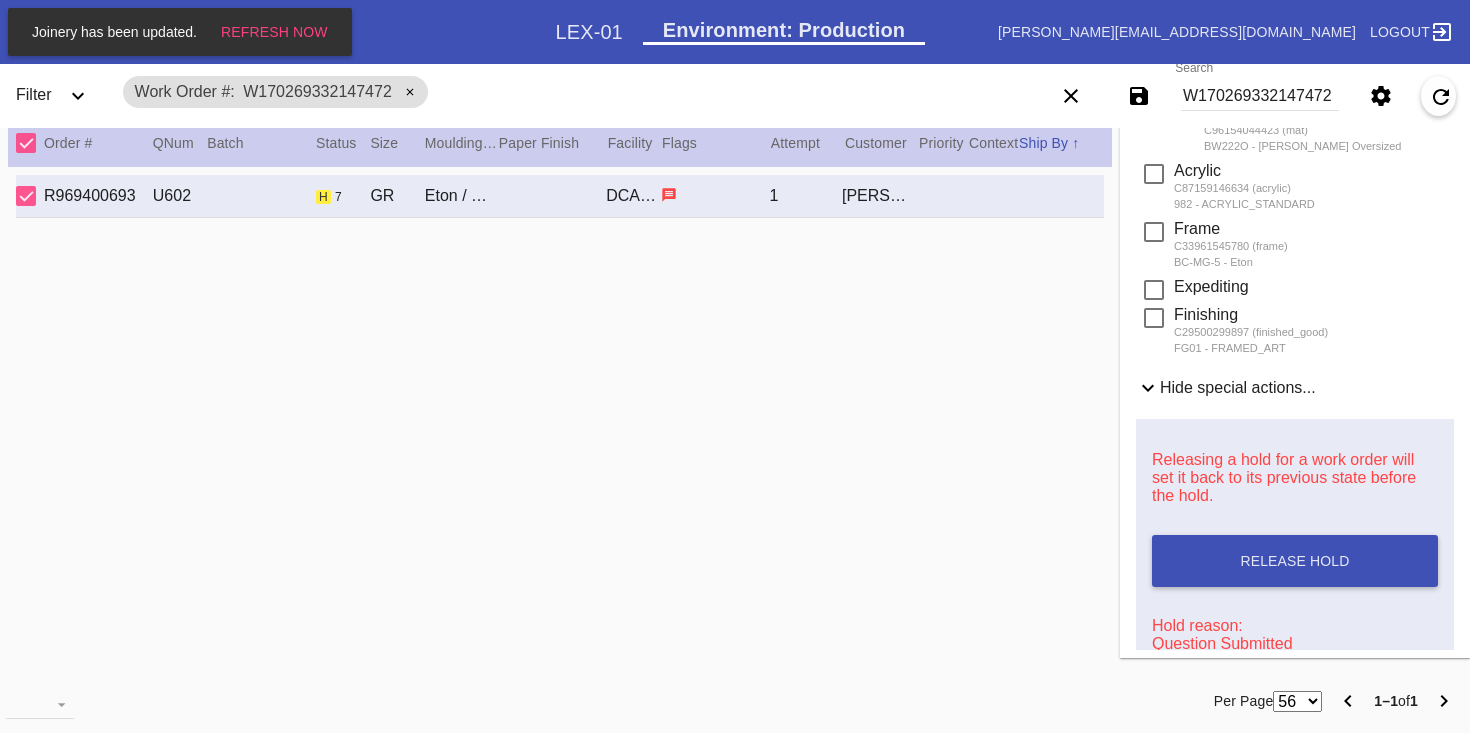 scroll, scrollTop: 814, scrollLeft: 0, axis: vertical 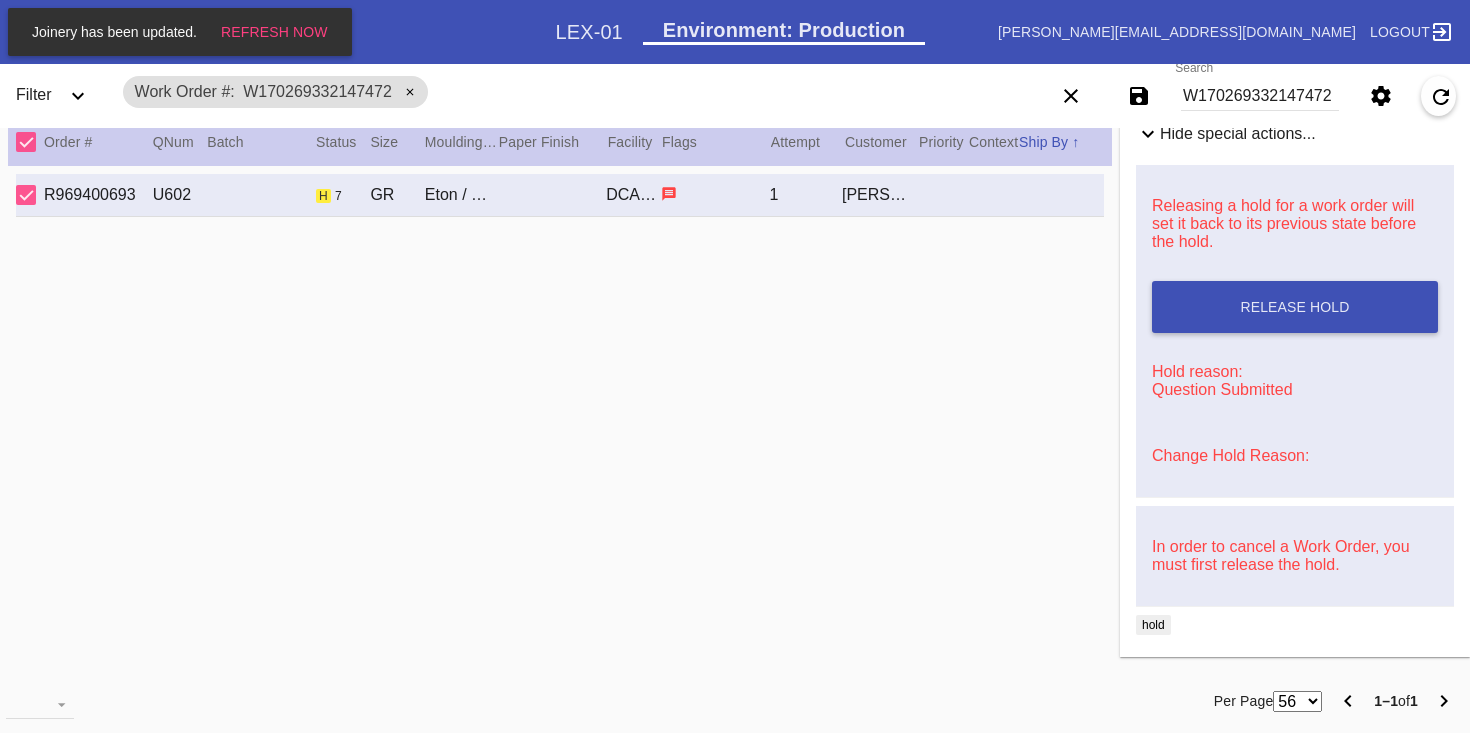 click on "Change Hold Reason:" at bounding box center (1230, 455) 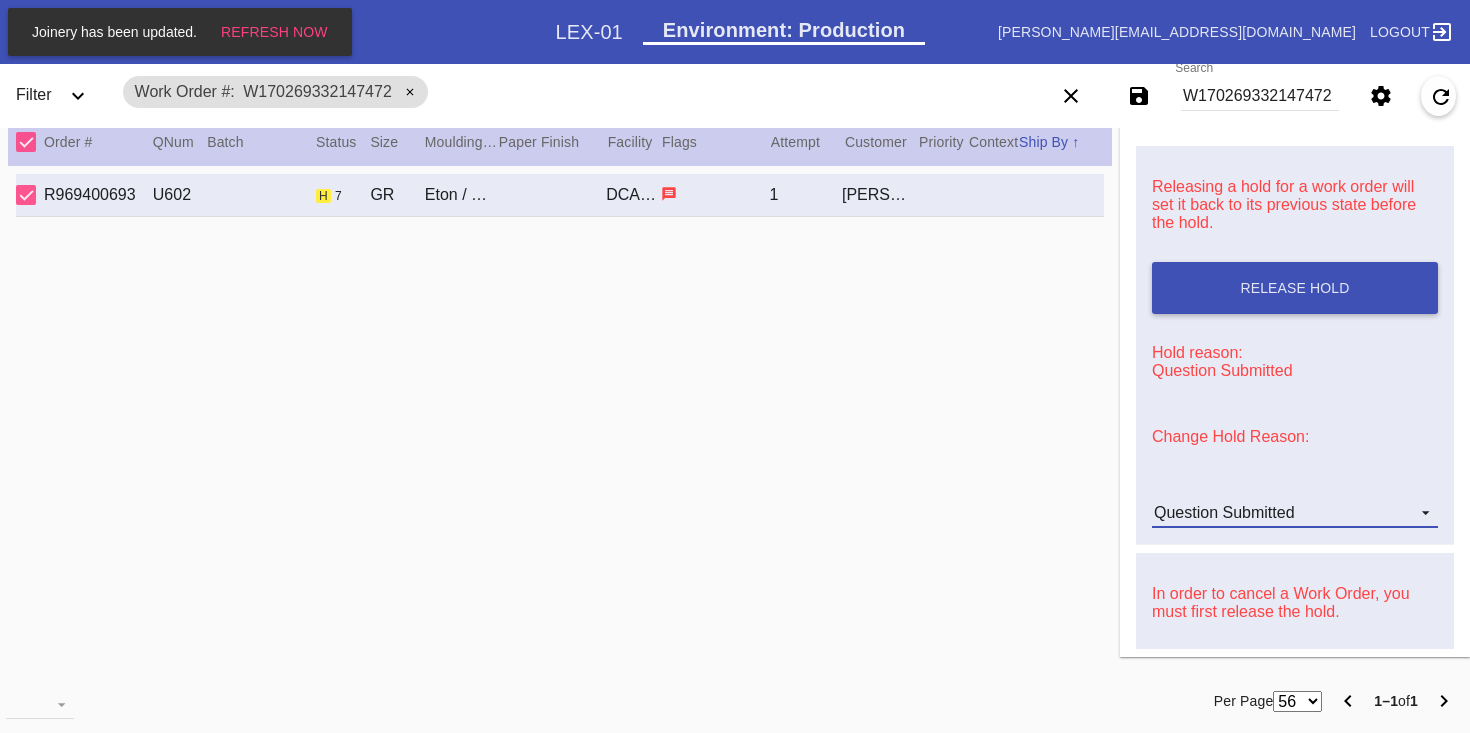 click on "Question Submitted" at bounding box center [1224, 512] 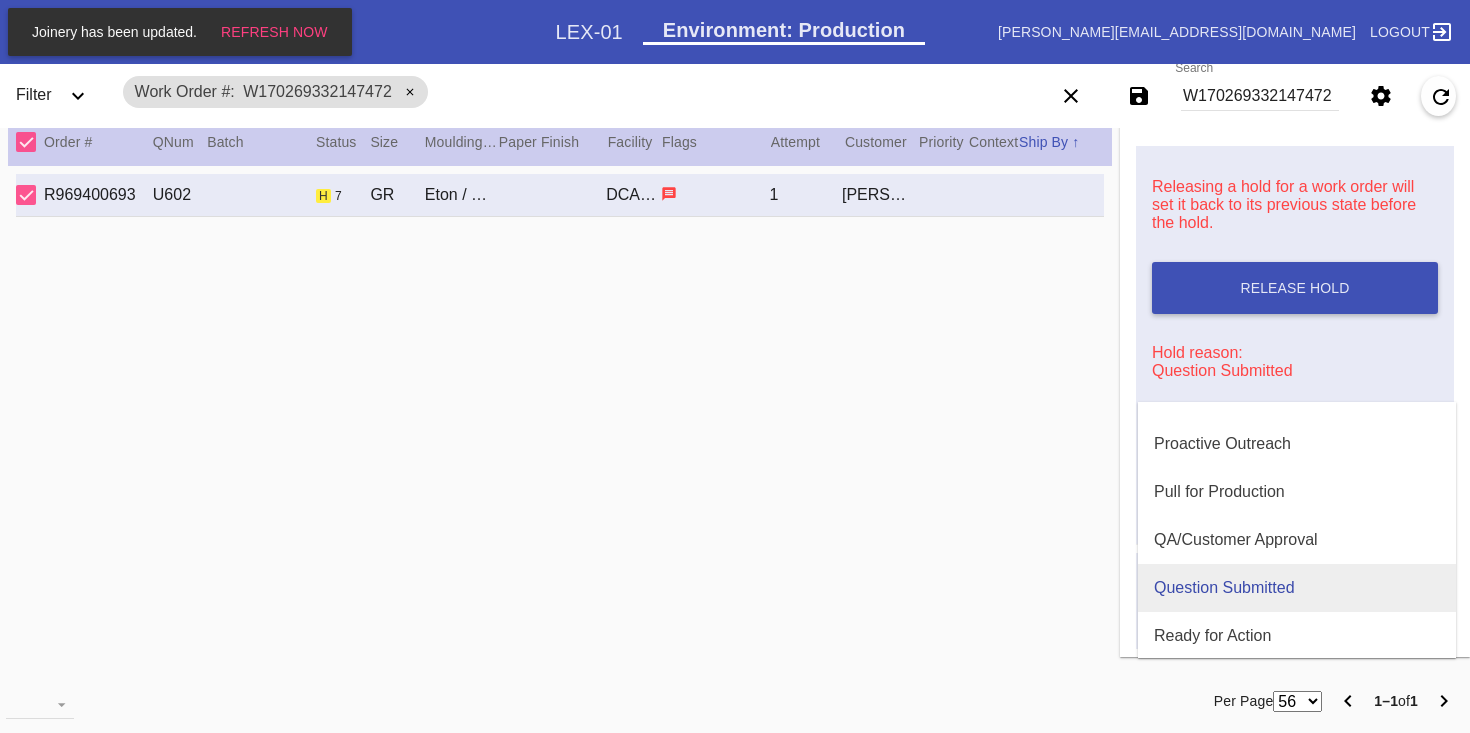 scroll, scrollTop: 556, scrollLeft: 0, axis: vertical 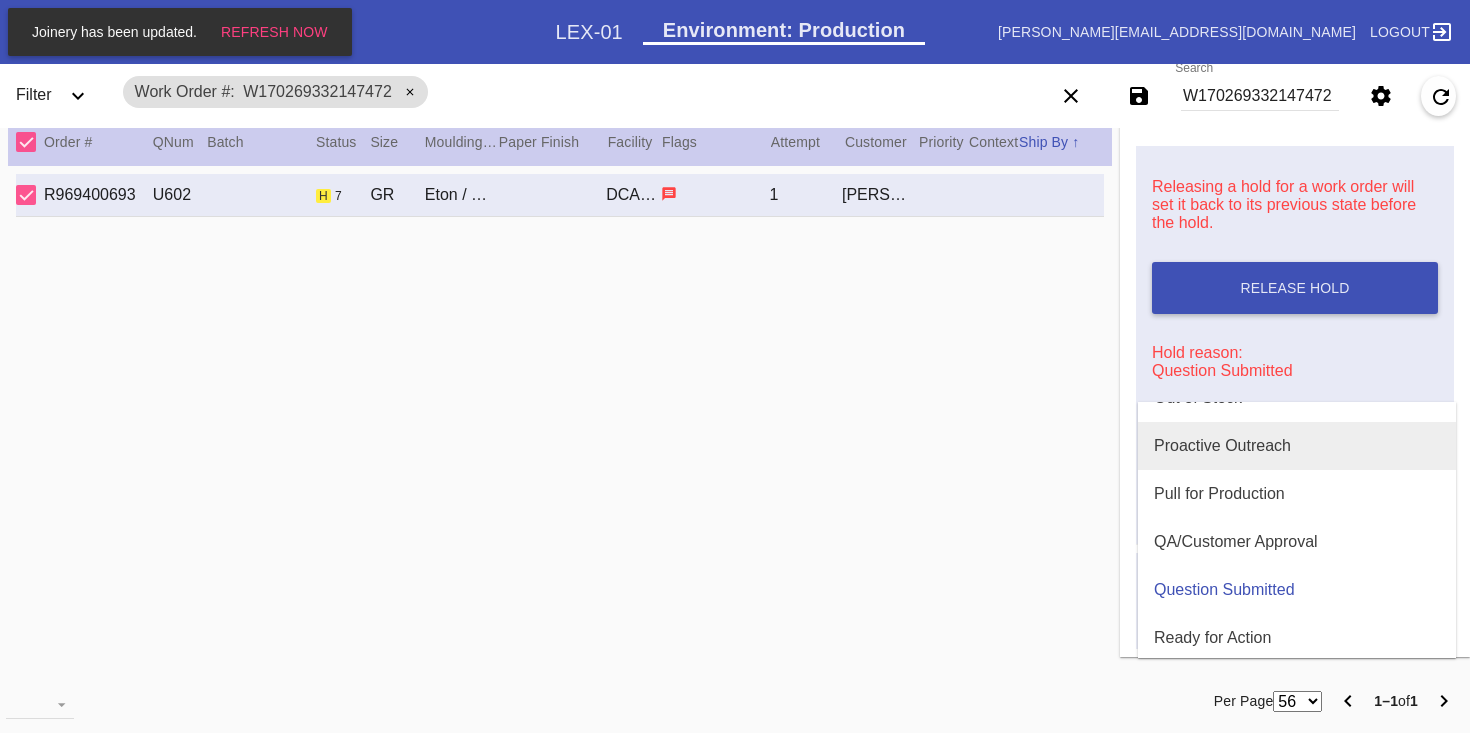click on "Proactive Outreach" at bounding box center [1297, 446] 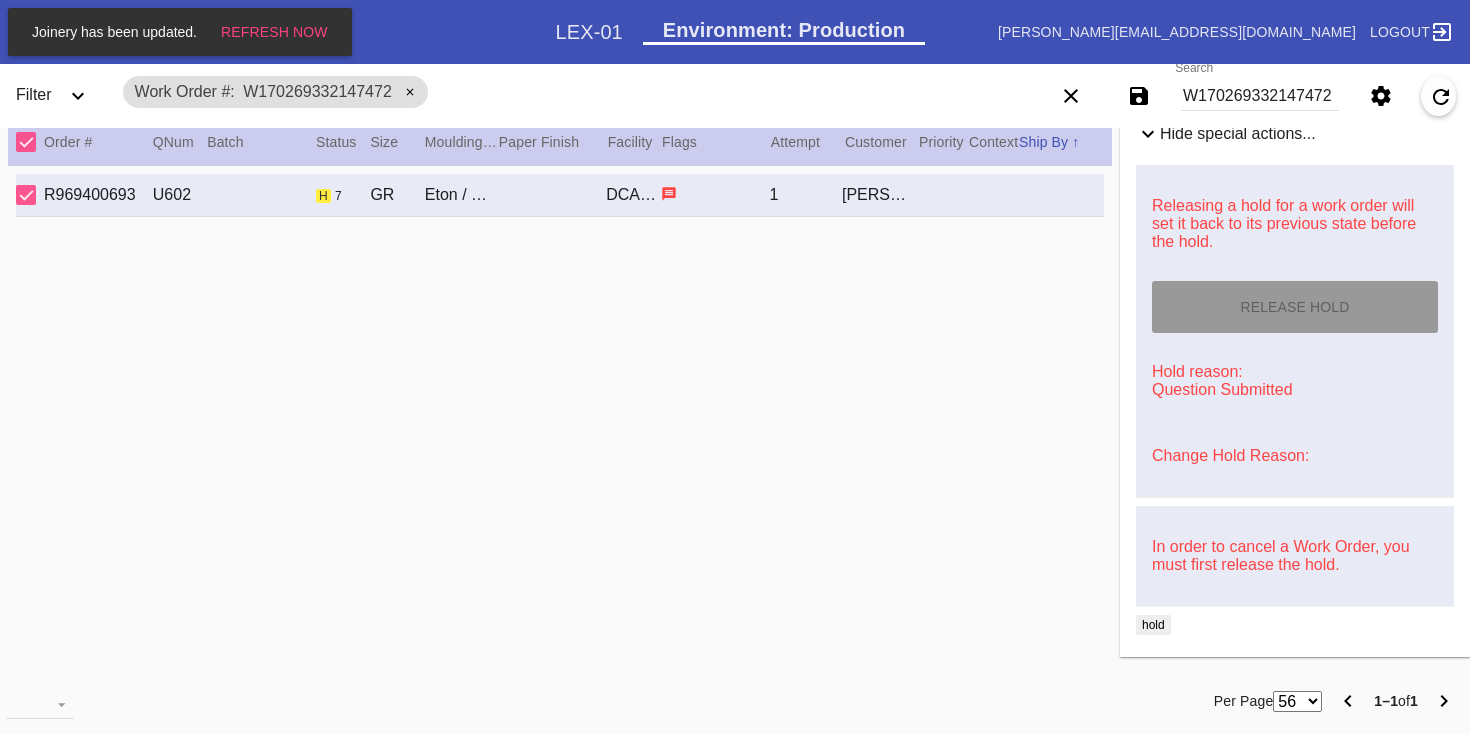 type on "[DATE]" 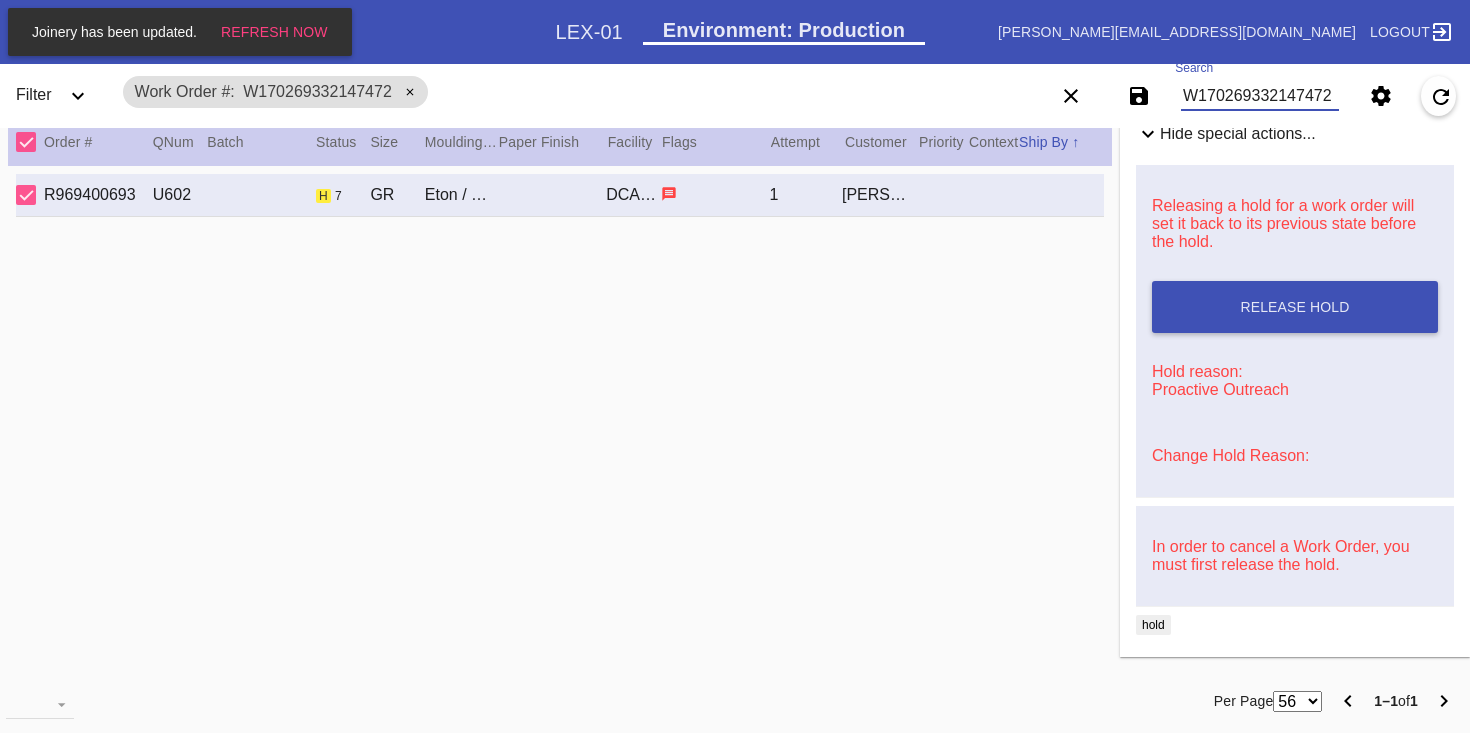 click on "W170269332147472" at bounding box center [1260, 96] 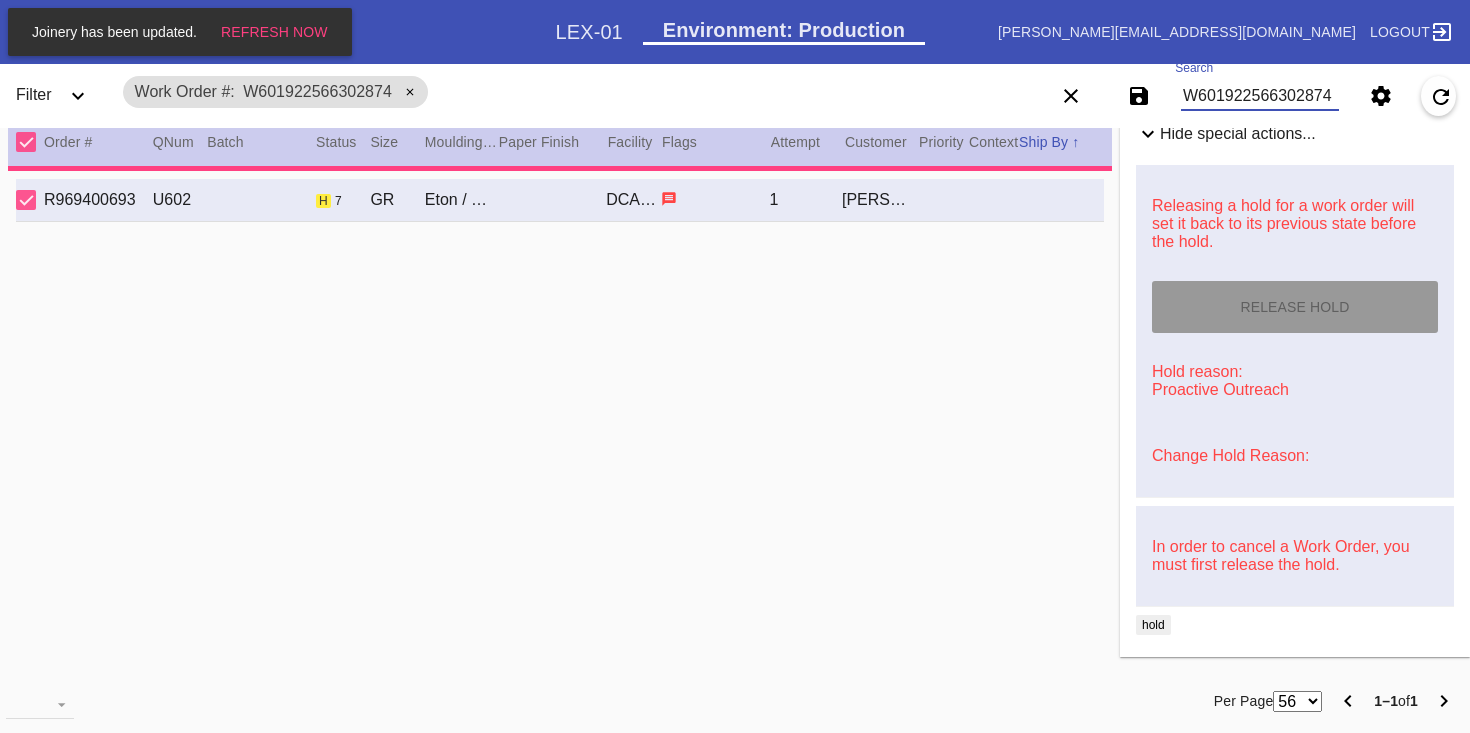 type on "1.5" 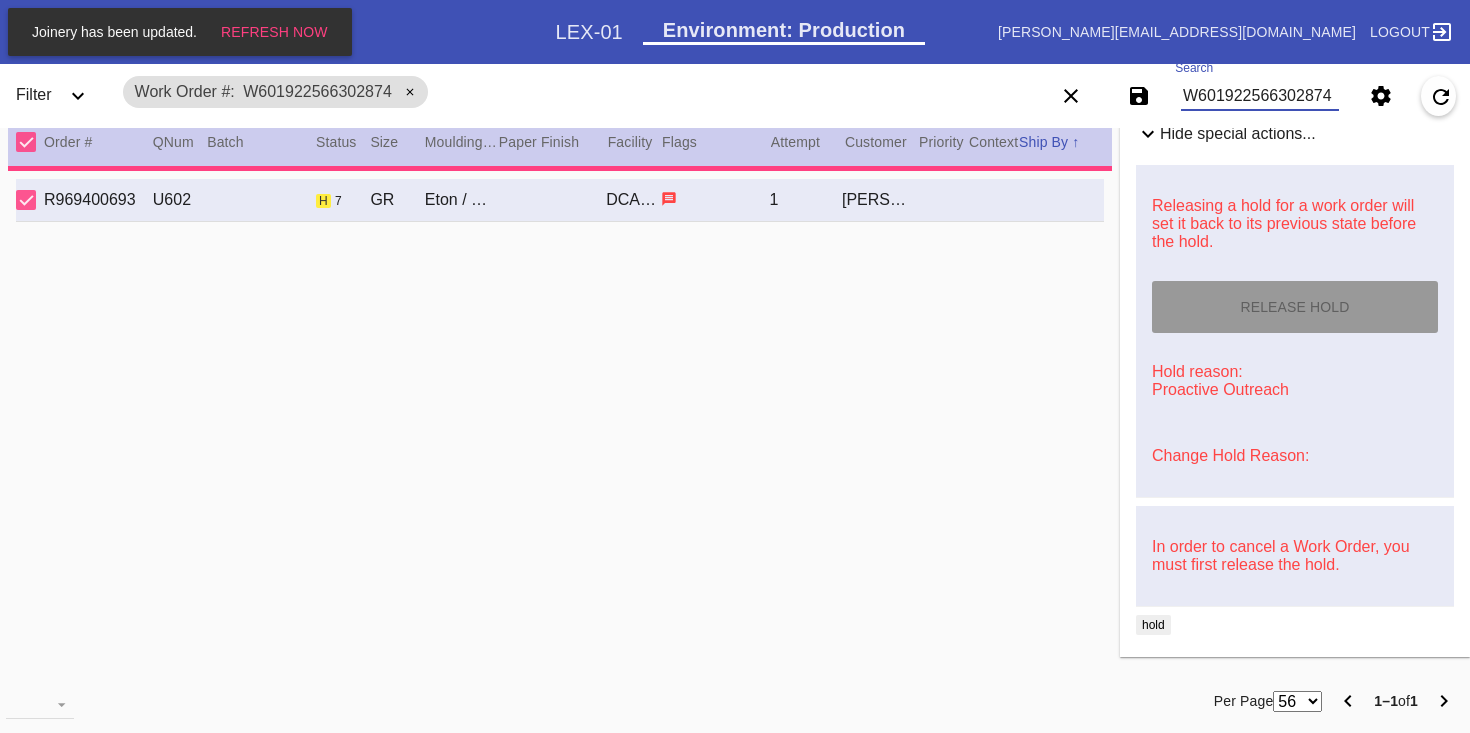 type on "8.0" 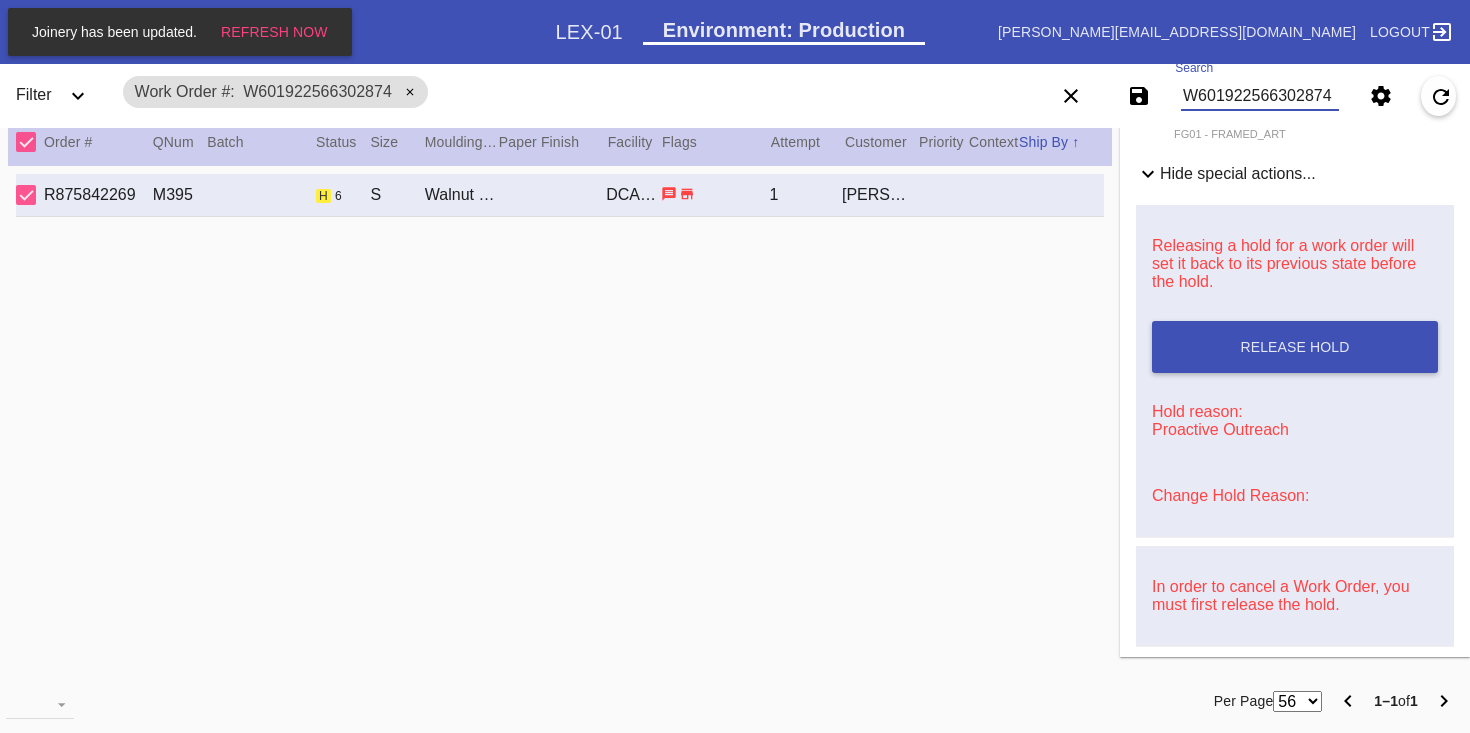 scroll, scrollTop: 0, scrollLeft: 0, axis: both 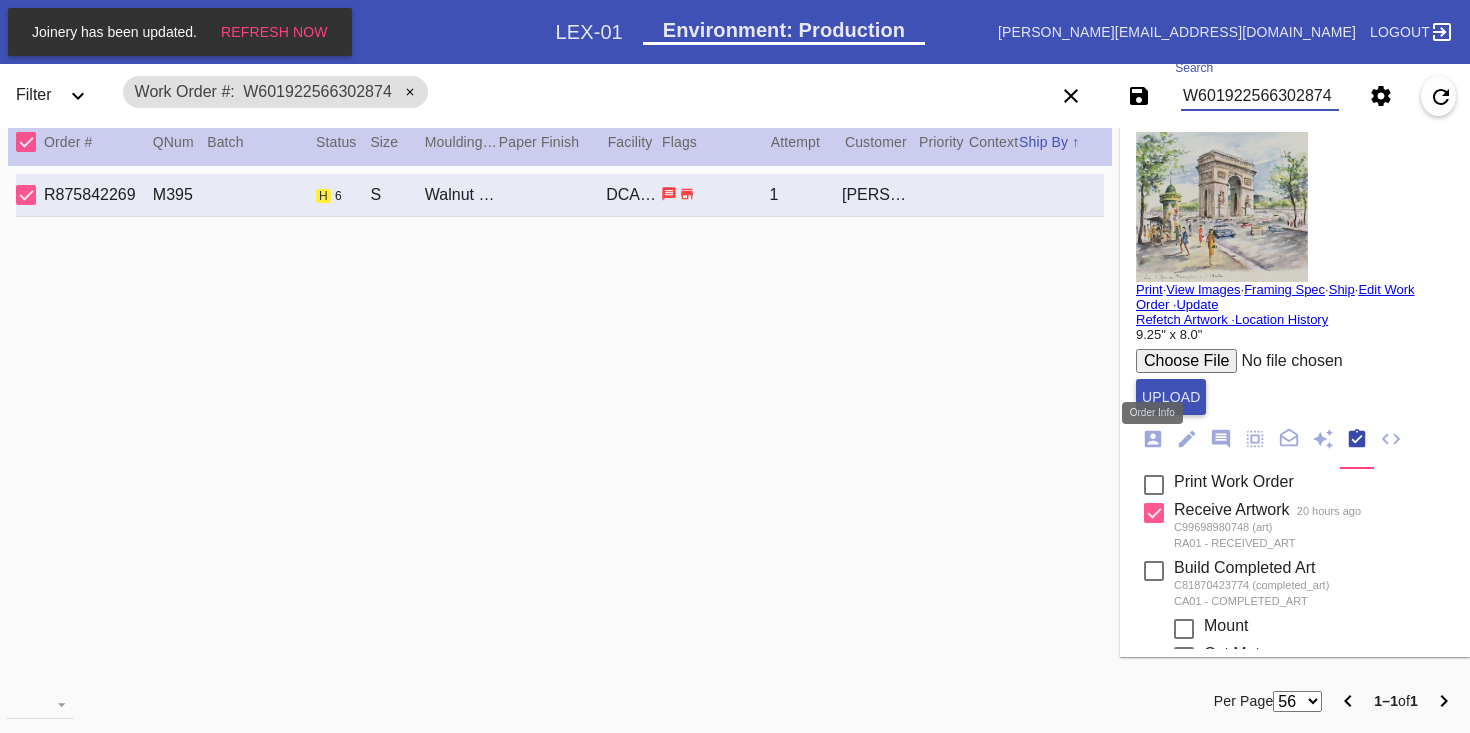 type on "W601922566302874" 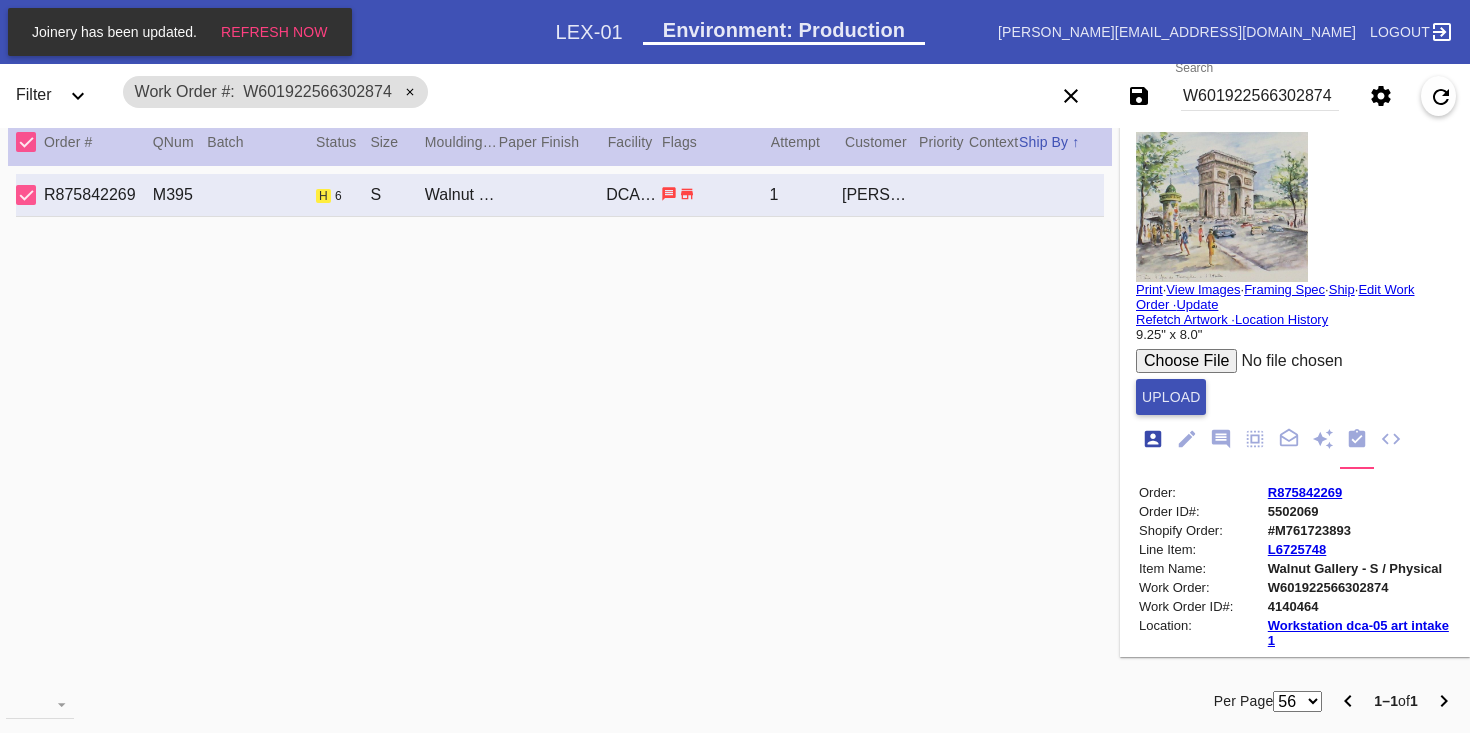 scroll, scrollTop: 24, scrollLeft: 0, axis: vertical 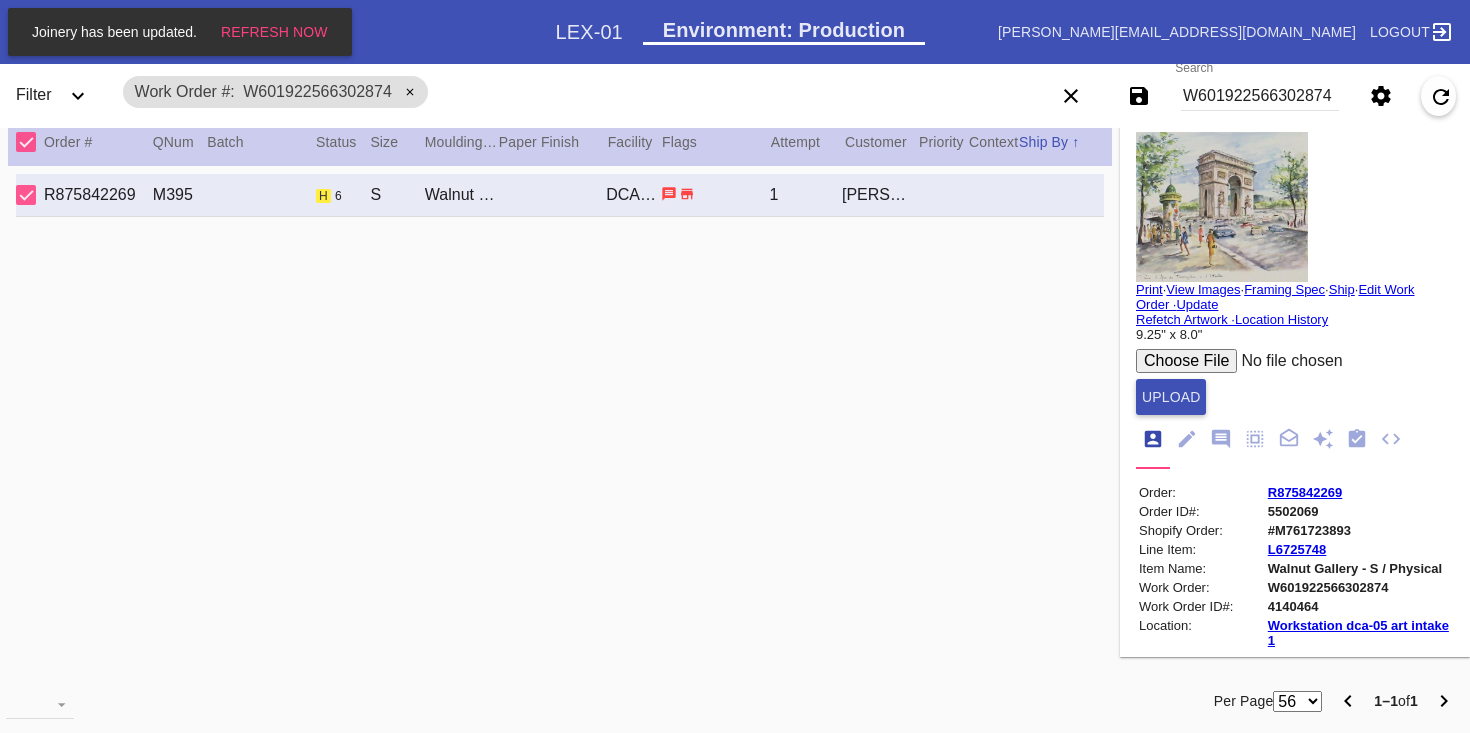 click on "R875842269" at bounding box center (1305, 492) 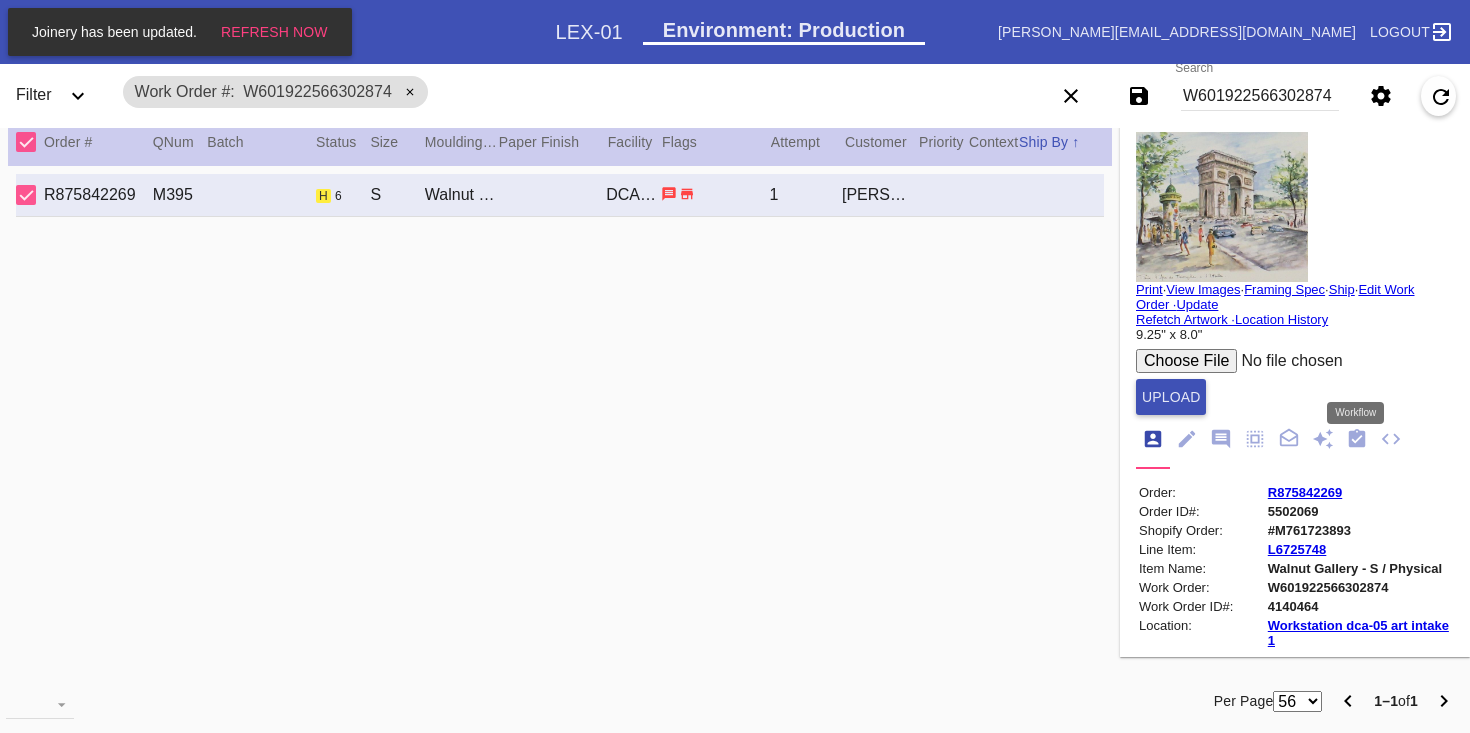 click 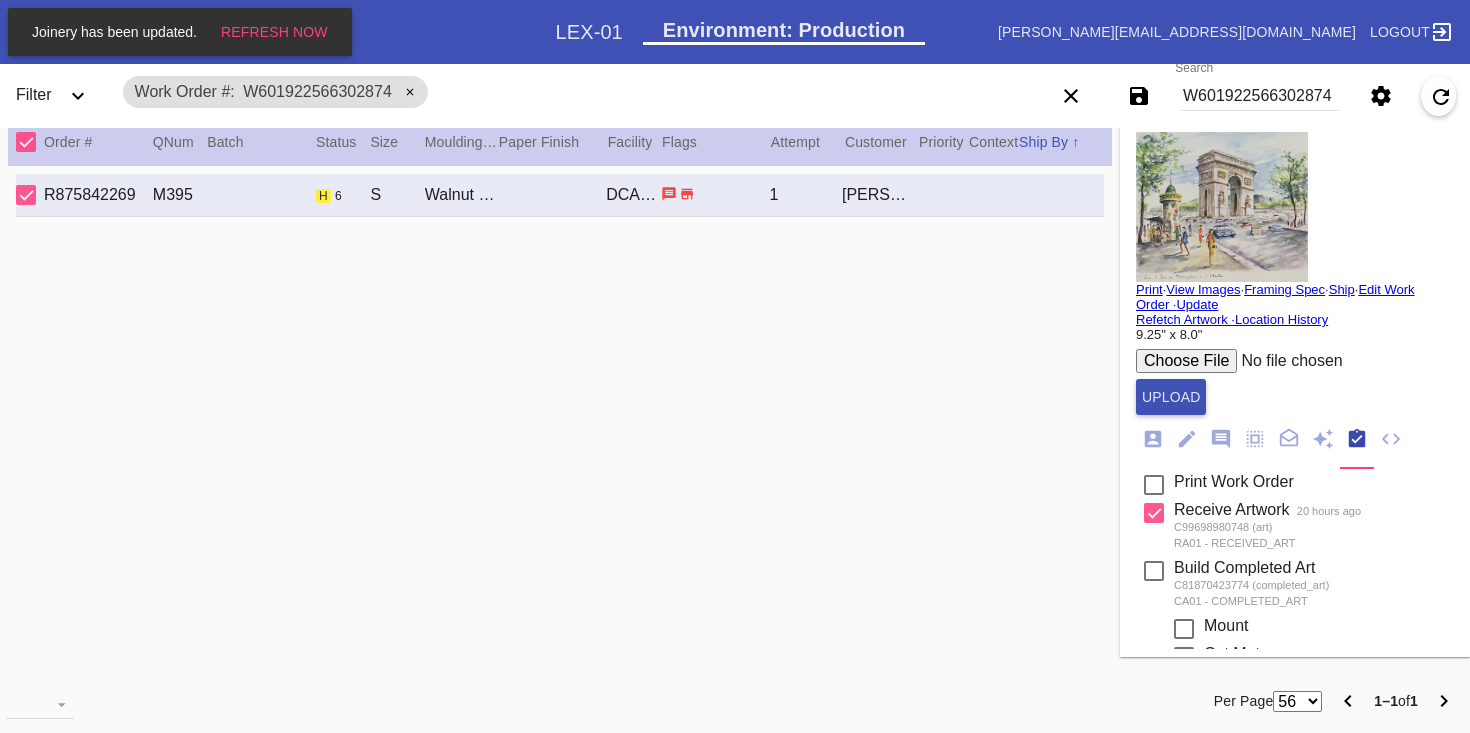 scroll, scrollTop: 814, scrollLeft: 0, axis: vertical 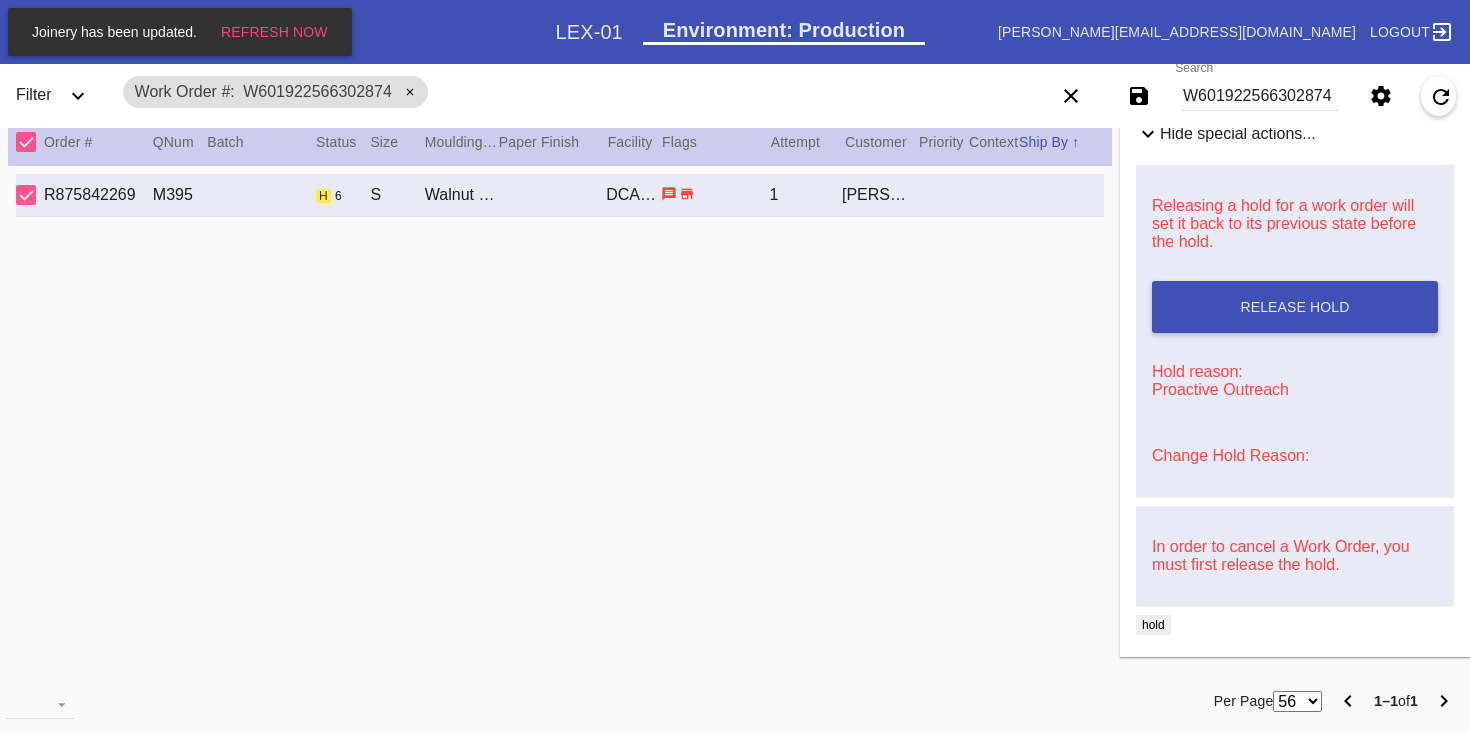 click on "Change Hold Reason:" at bounding box center (1230, 455) 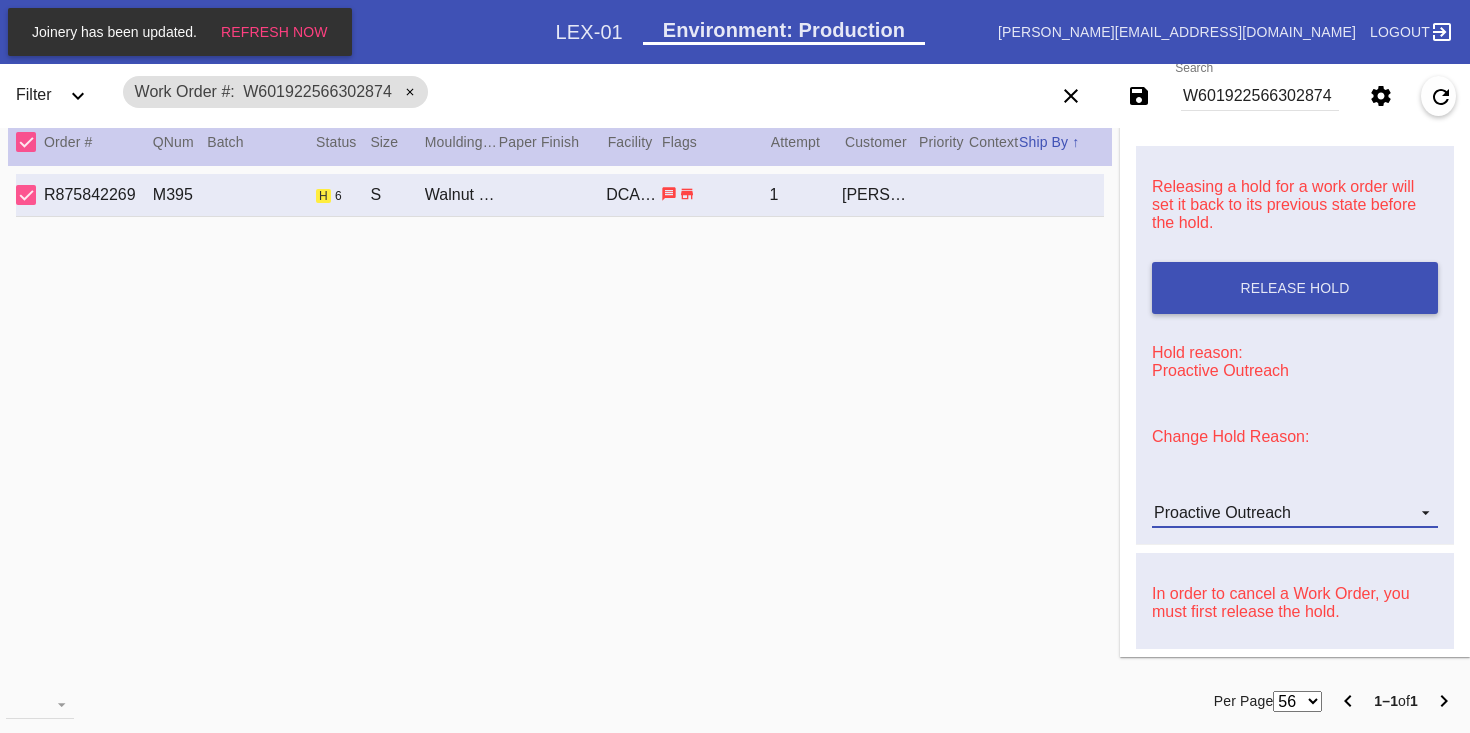 click on "Proactive Outreach" at bounding box center (1222, 512) 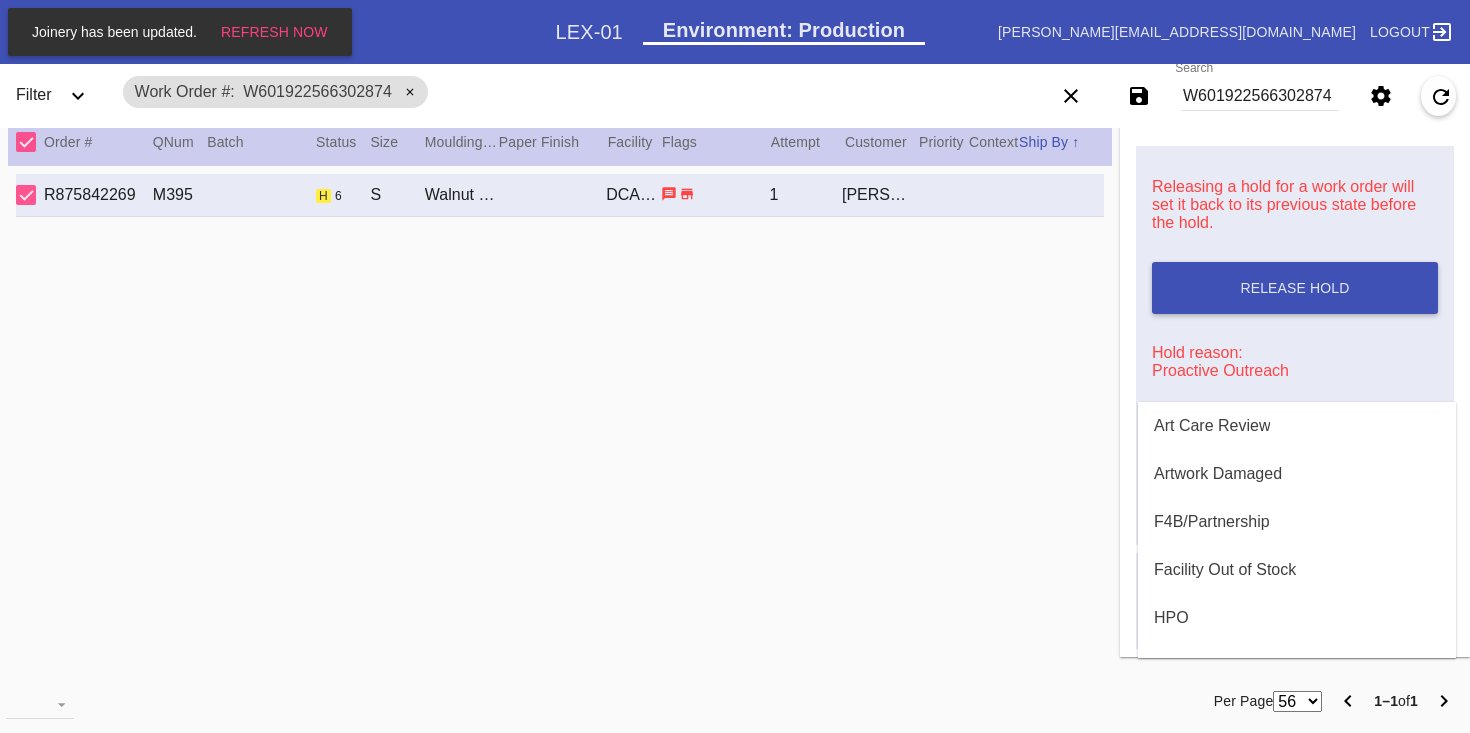 scroll, scrollTop: 472, scrollLeft: 0, axis: vertical 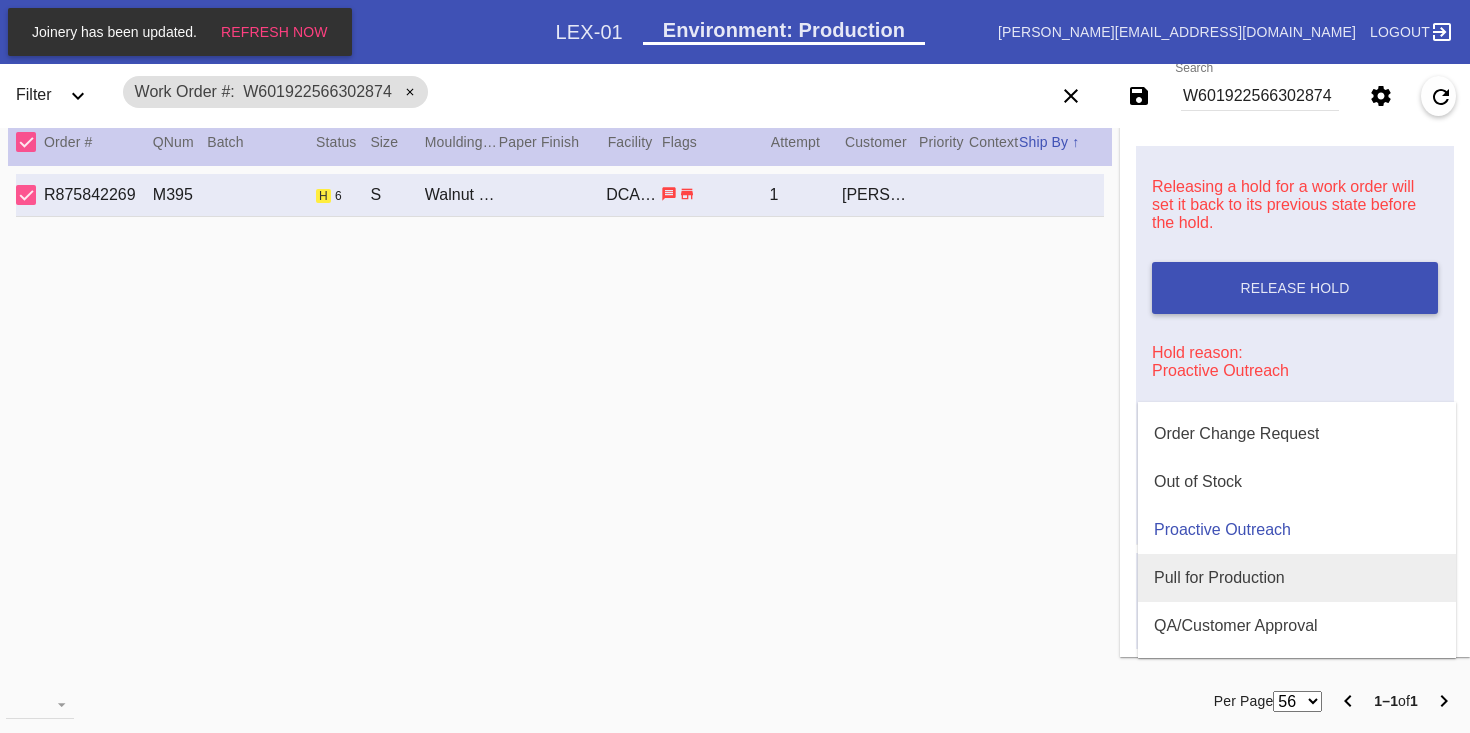 click on "Pull for Production" at bounding box center [1219, 578] 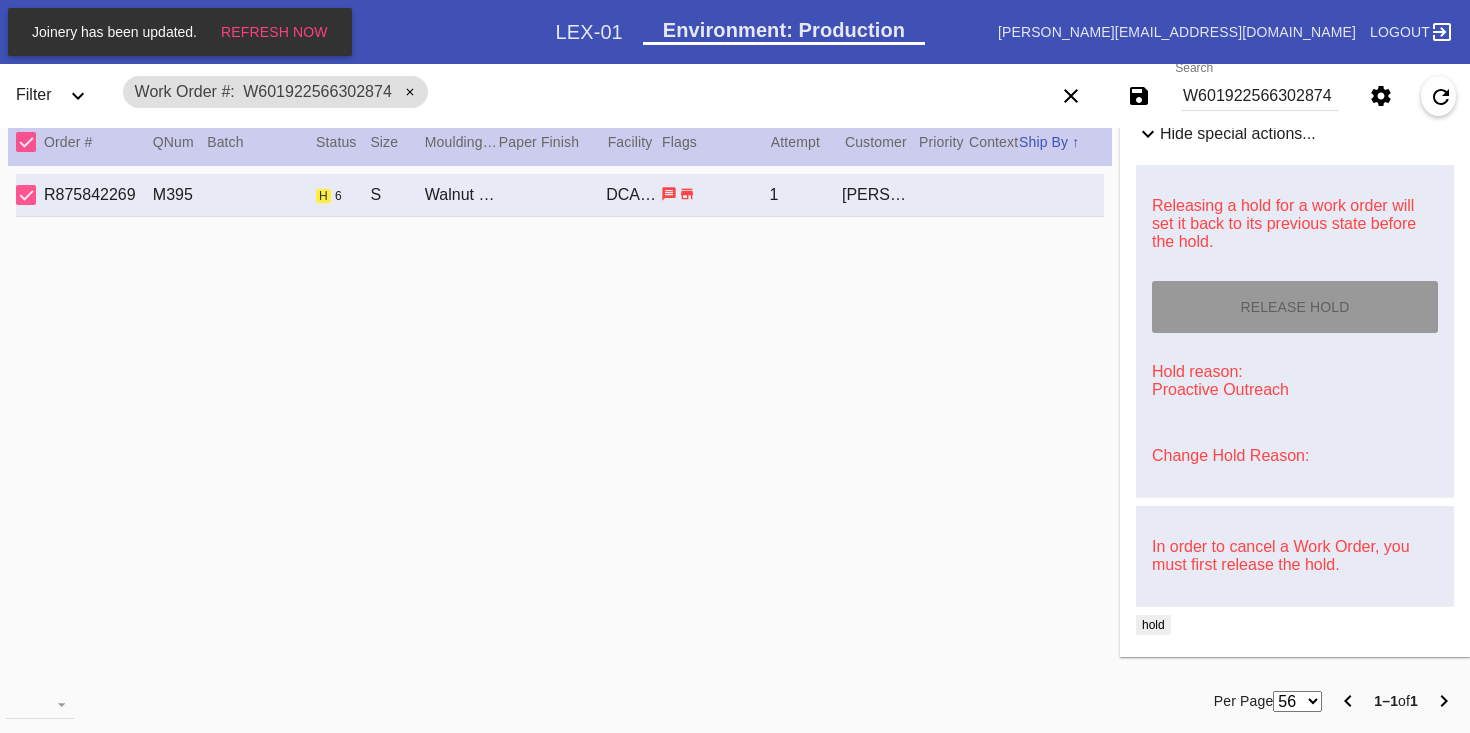 type on "[DATE]" 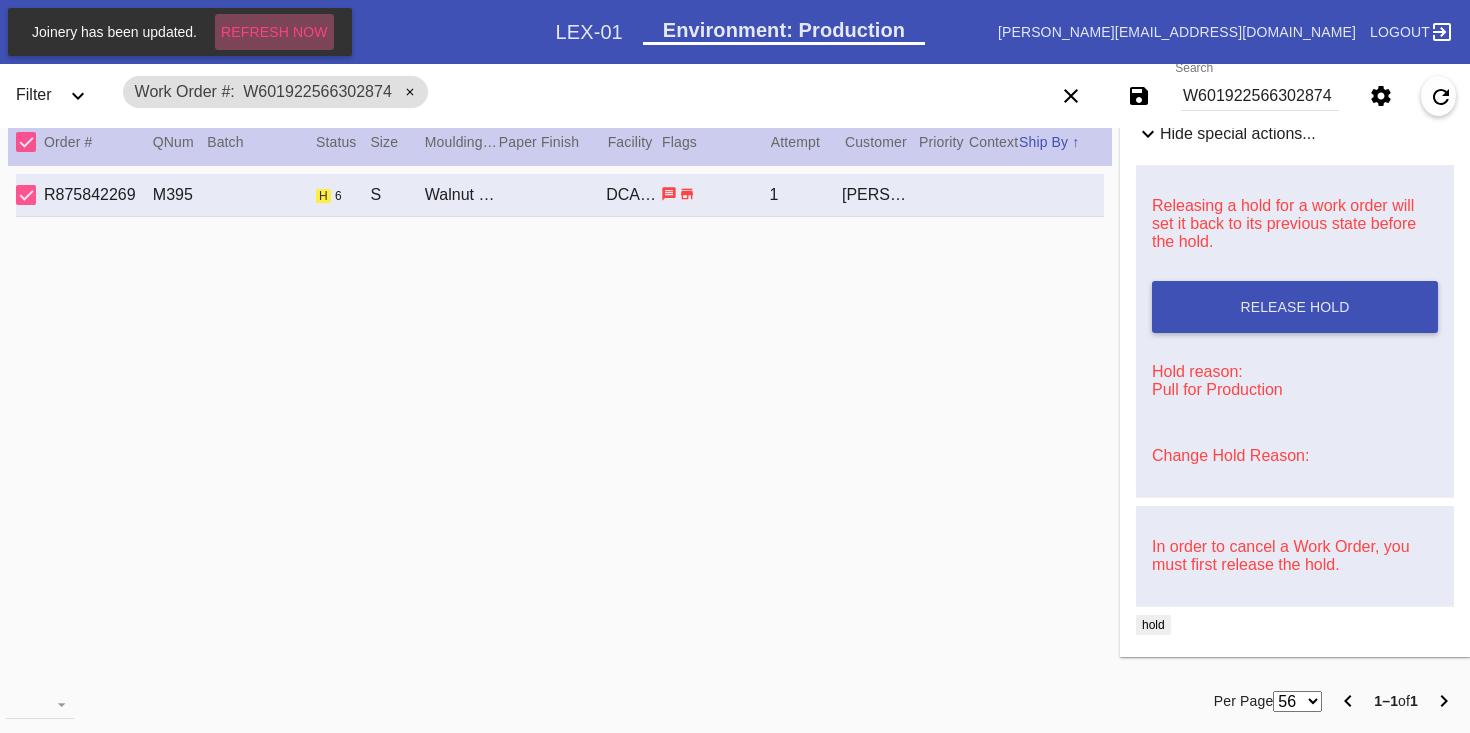 click on "Refresh Now" at bounding box center [274, 32] 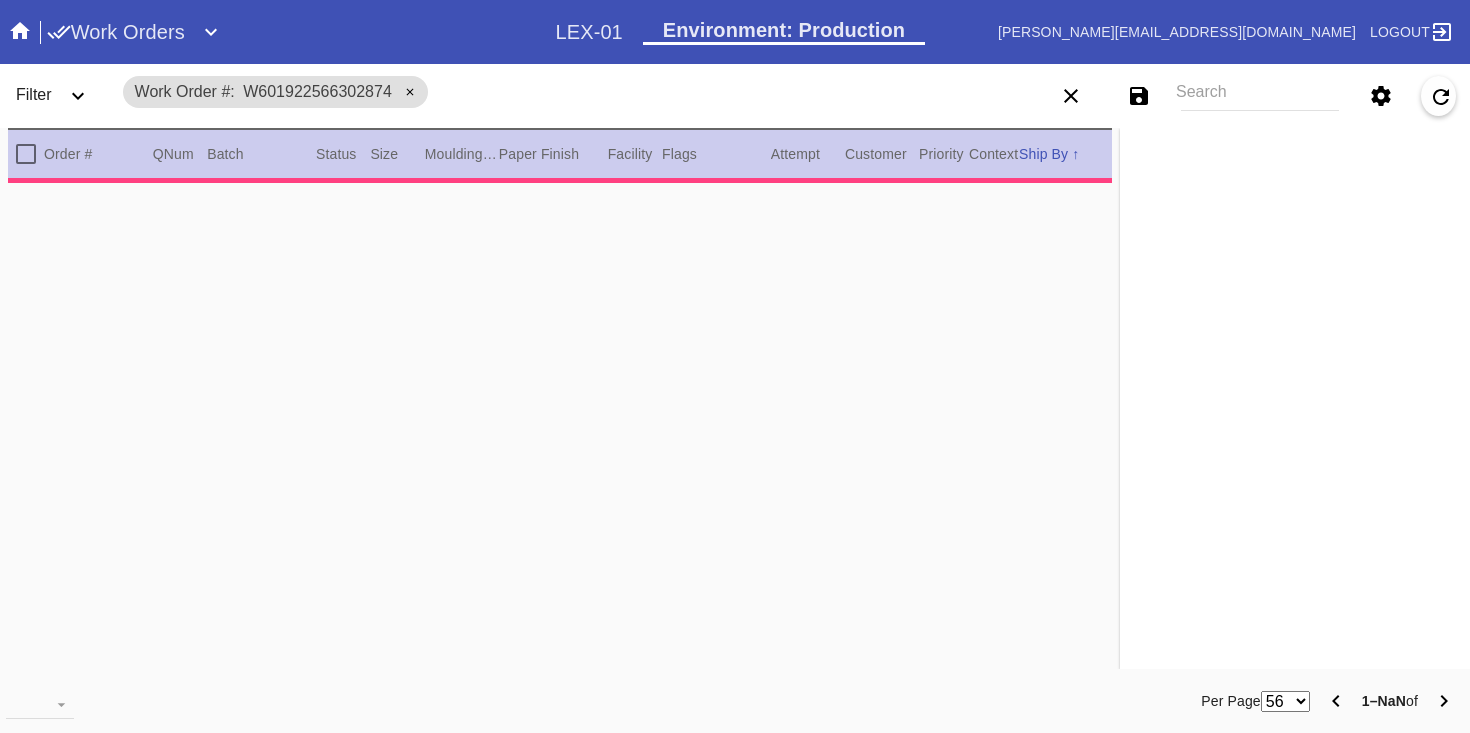 scroll, scrollTop: 0, scrollLeft: 0, axis: both 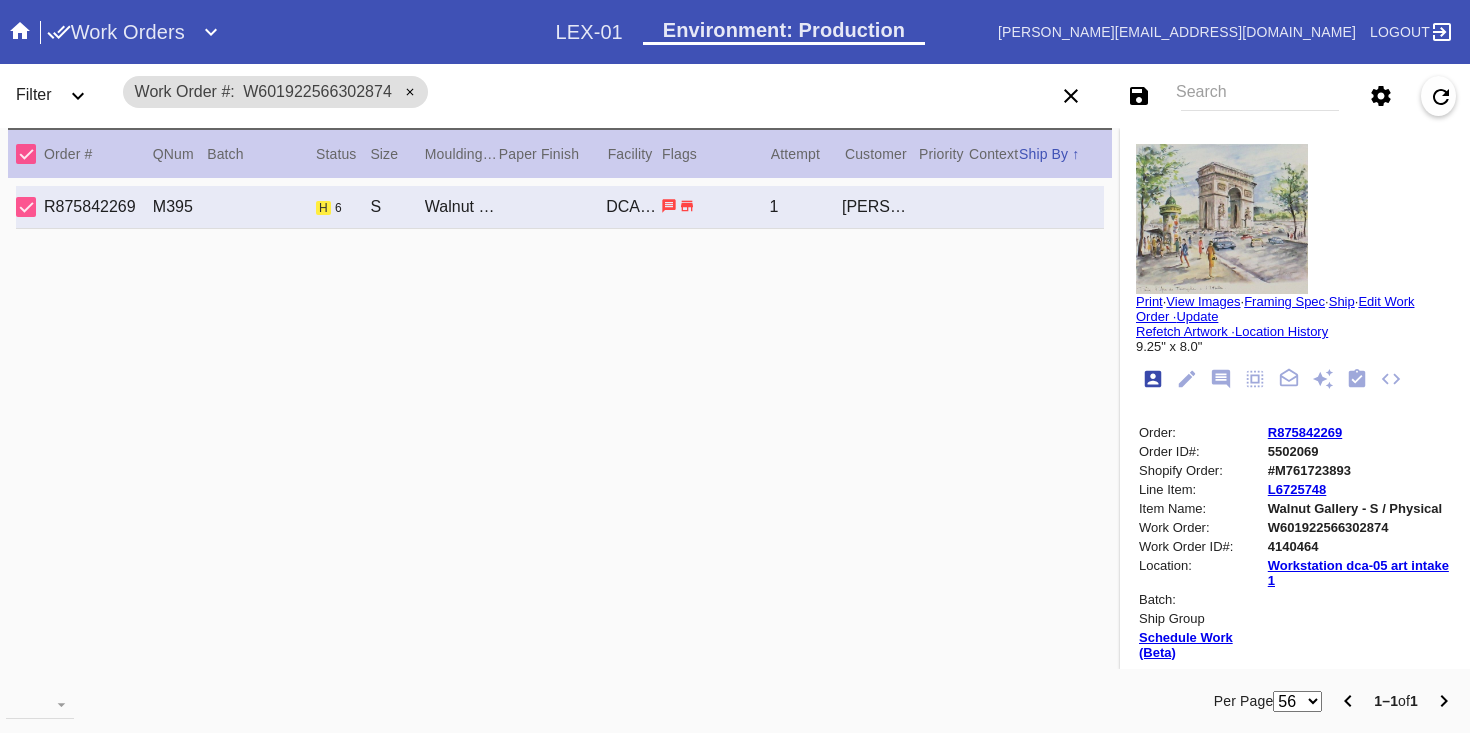 click on "Work Order #" at bounding box center [185, 91] 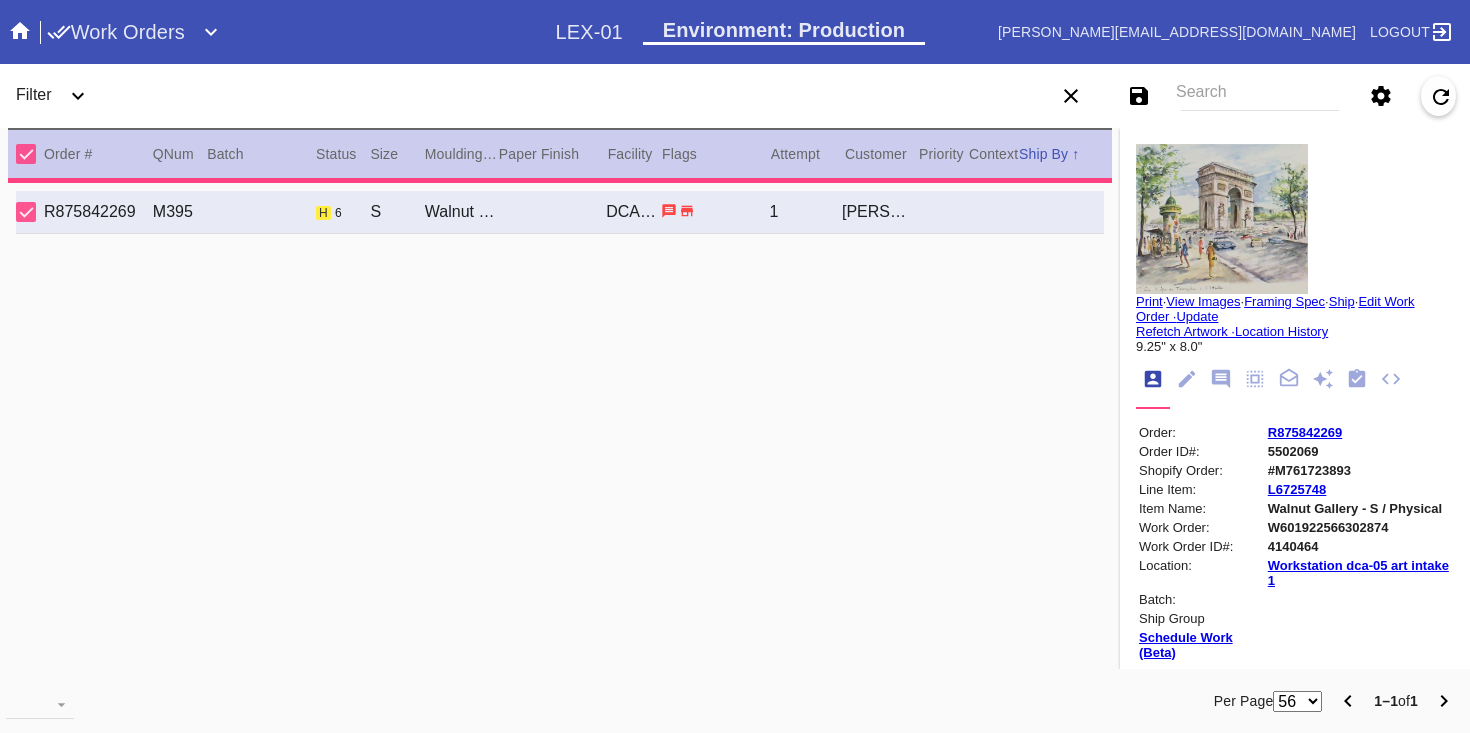 click 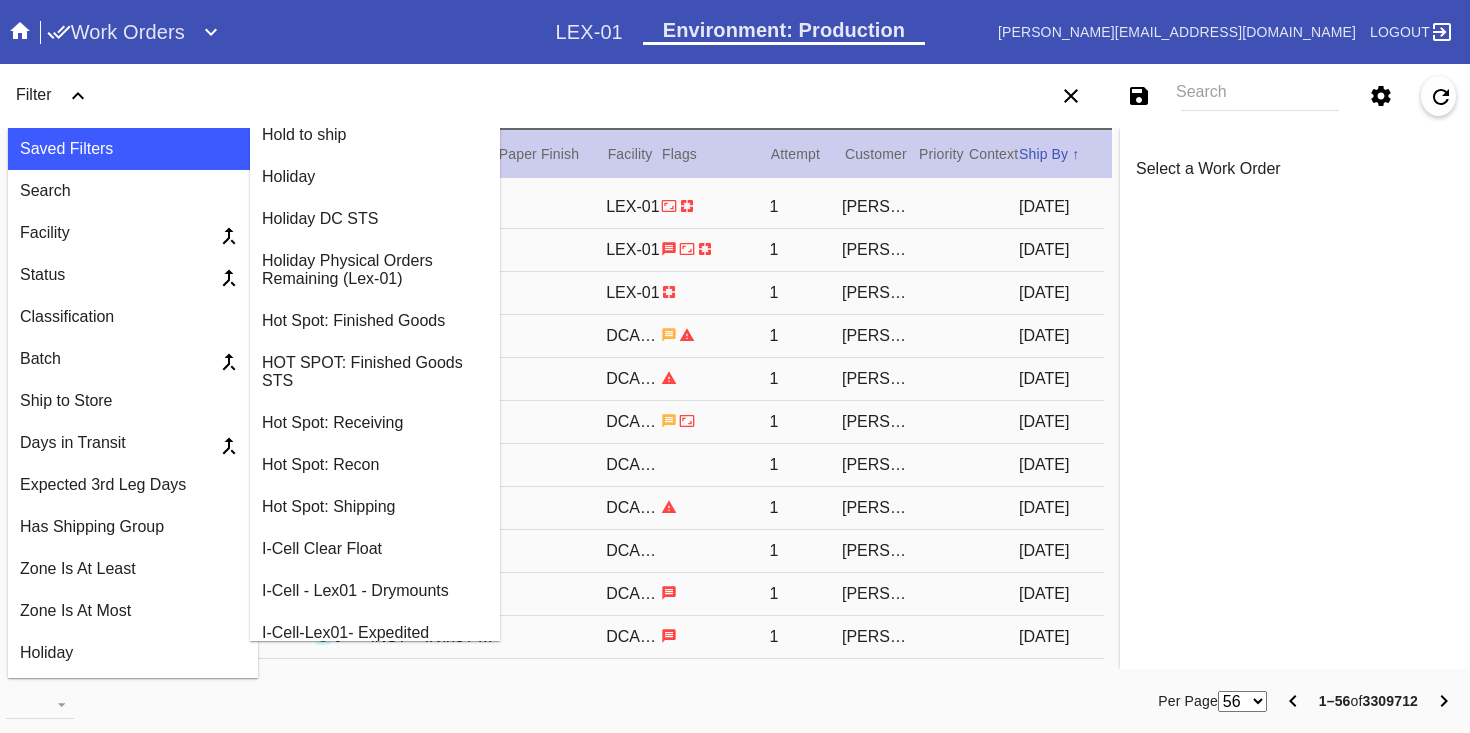 type 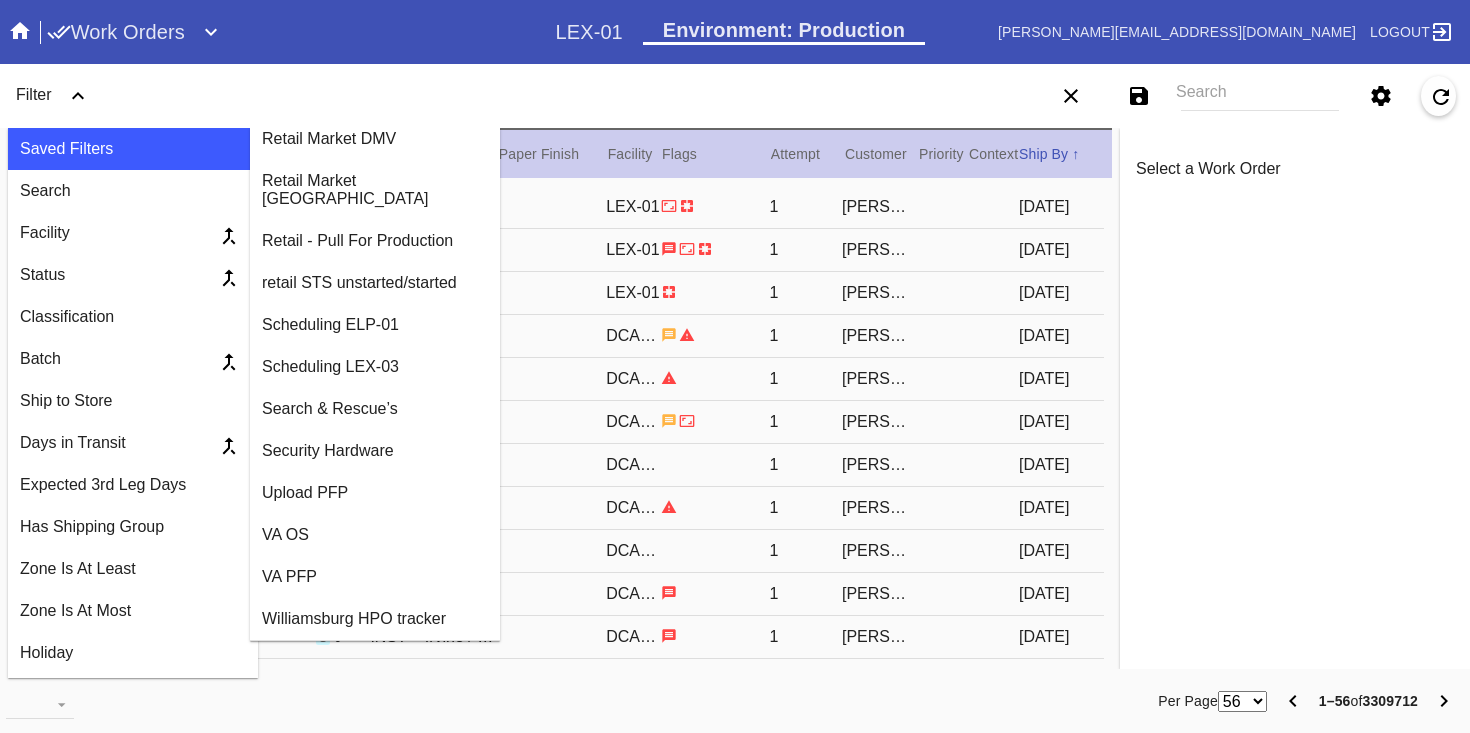 click on "VA PFP" at bounding box center [375, 577] 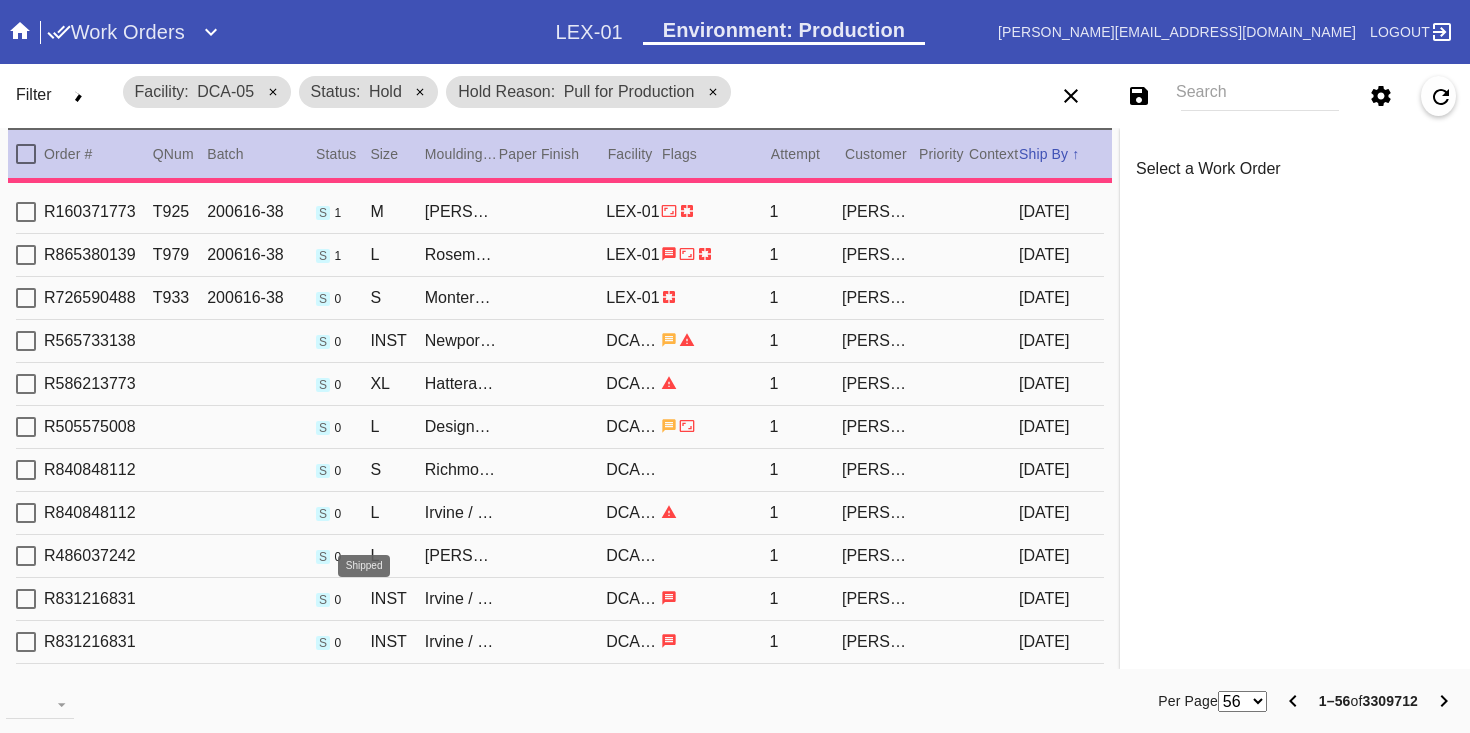 type on "1.5" 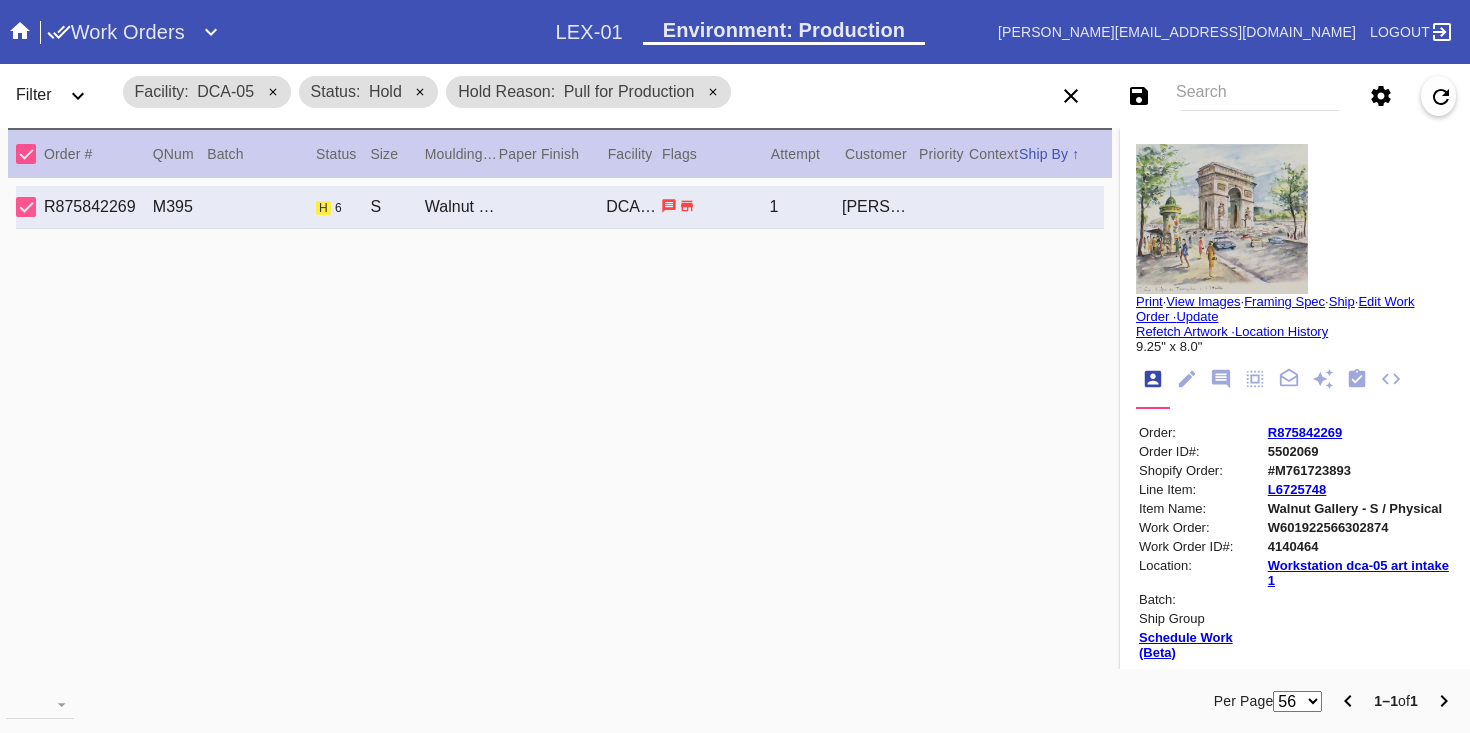 click on "Select a Work Order Print  ·  View Images  ·  Framing Spec  ·  Ship  ·  Edit Work Order ·  Update   Refetch Artwork ·  Location History 9.25" x 8.0"                                 Order: R875842269 Order ID#: 5502069 Shopify Order: #M761723893 Line Item: L6725748 Item Name: Walnut Gallery - S / Physical Work Order: W601922566302874 Work Order ID#: 4140464 Location: Workstation dca-05 art intake 1 Batch: Ship Group Schedule Work (Beta) Facility: DCA-05  change RFID:
Assign RFID
Batch Batch New Batch Add to Batch Special Instructions on Order: Line Item Instructions: Processing Instructions: Work Order Instructions: Framing Specification Instructions: Instructions from Retail Associate: Please mat to art line on top, left and right. Mat to cover border under "Paris..." text on bottom. Please ensure no text is covered, as pictured - 6/29/25 CH Ordered: 2025-06-29 2nd leg: Art recv'd: 2025-07-05 Ship by Date: 2025-07-07" at bounding box center (1295, 398) 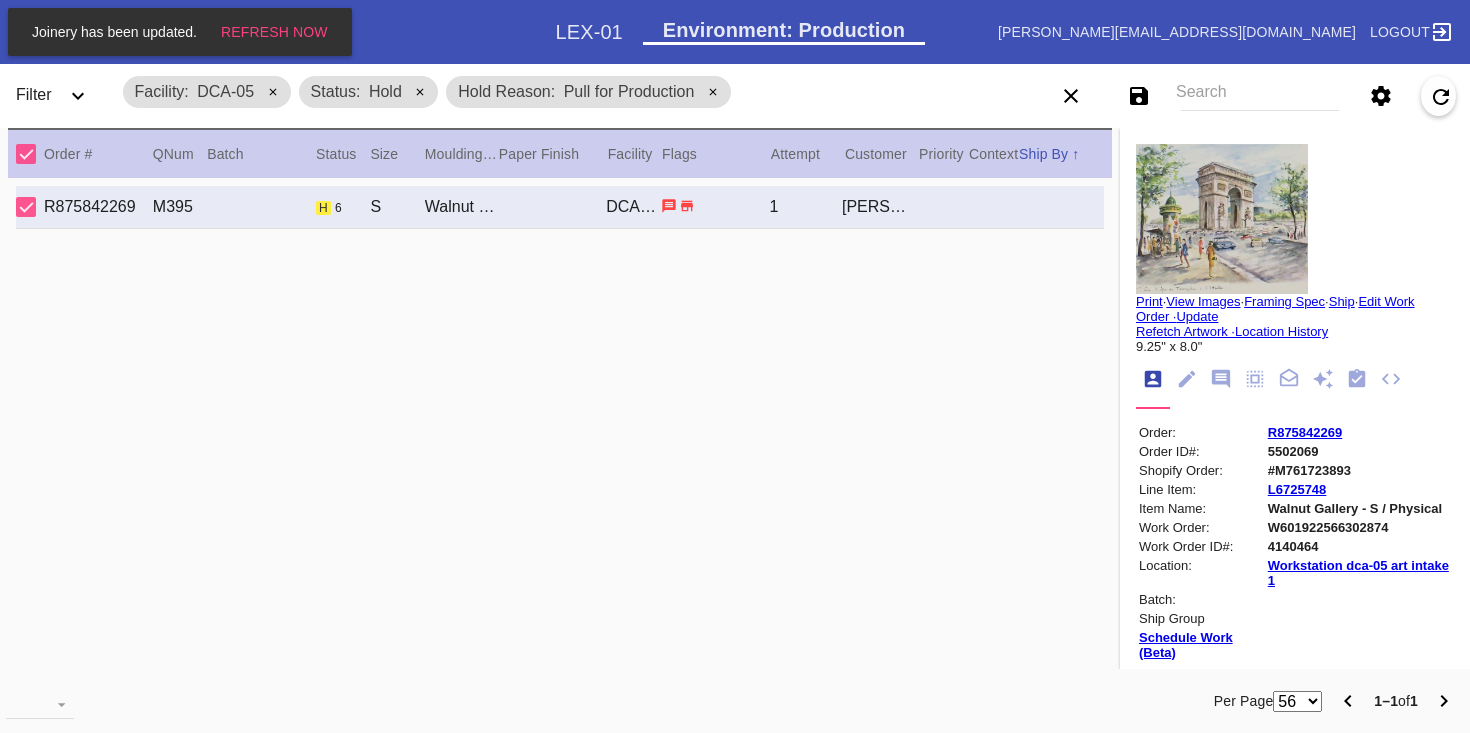 click on "Facility
DCA-05" at bounding box center (207, 92) 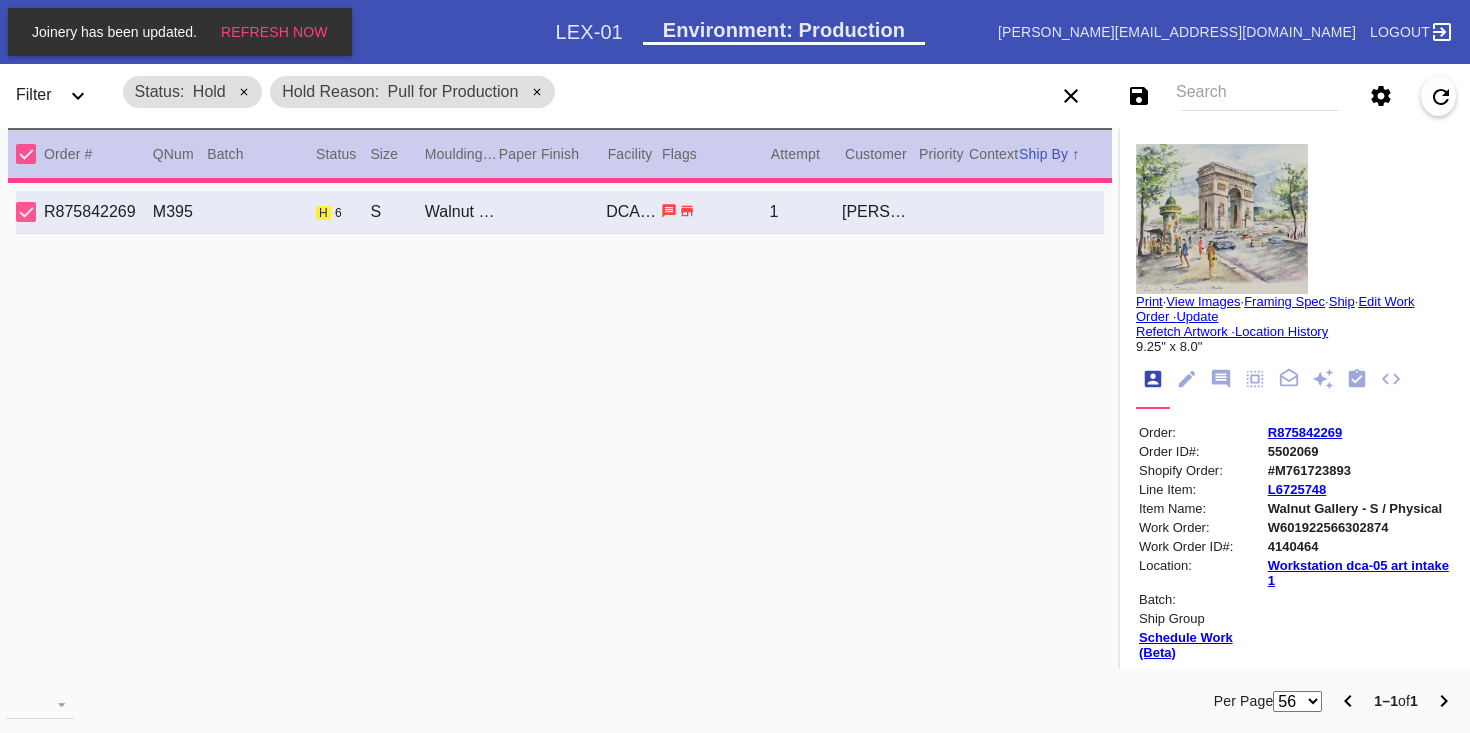 click on "Status
Hold" at bounding box center (193, 92) 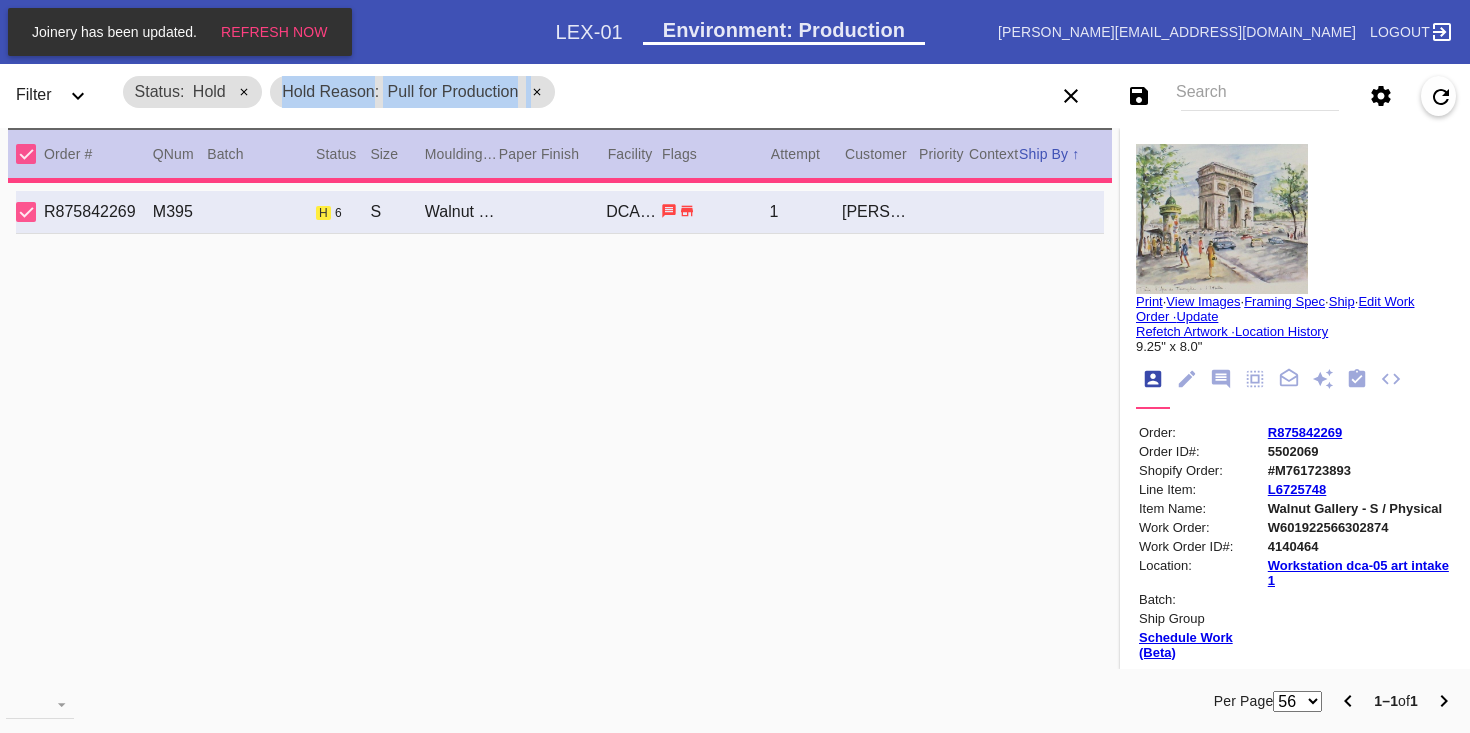 click on "Hold Reason
Pull for Production" at bounding box center (412, 92) 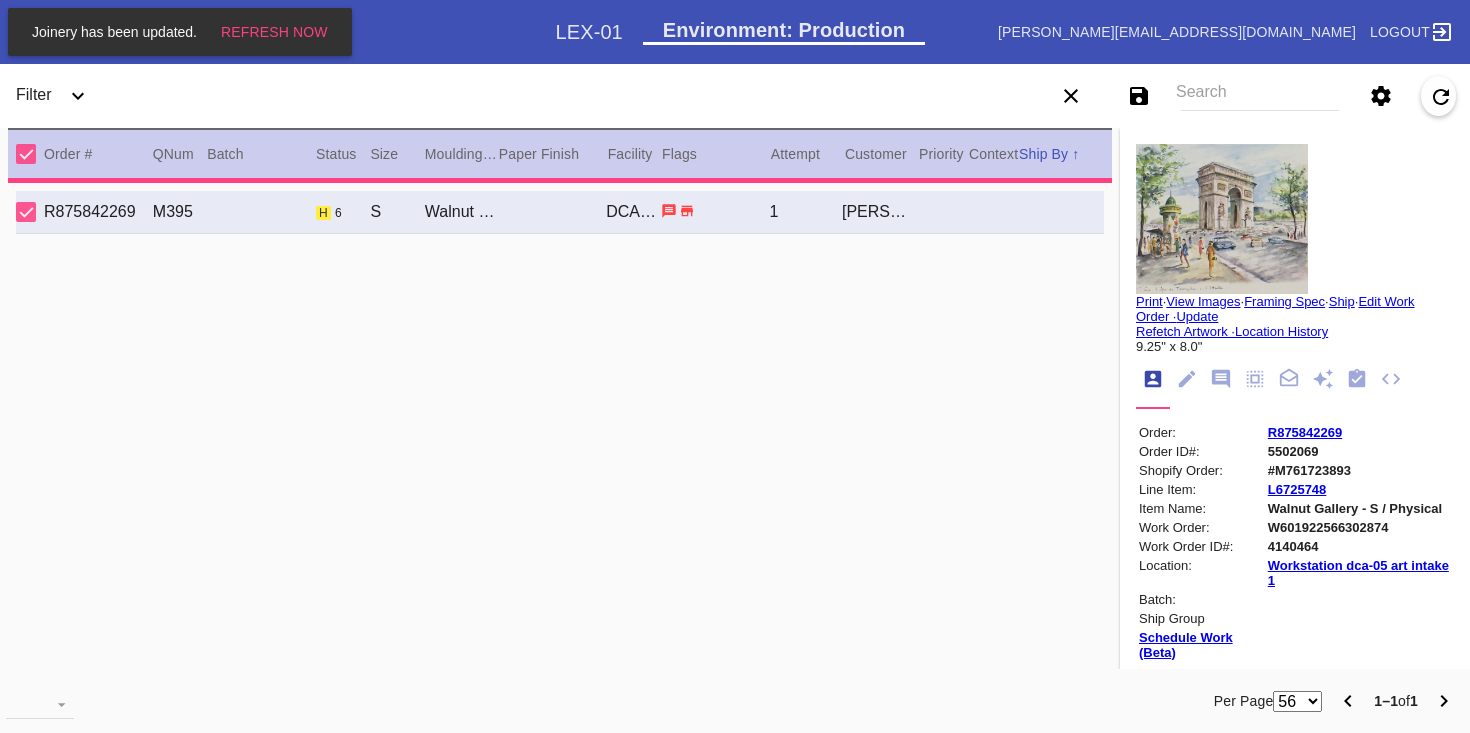 click at bounding box center (542, 96) 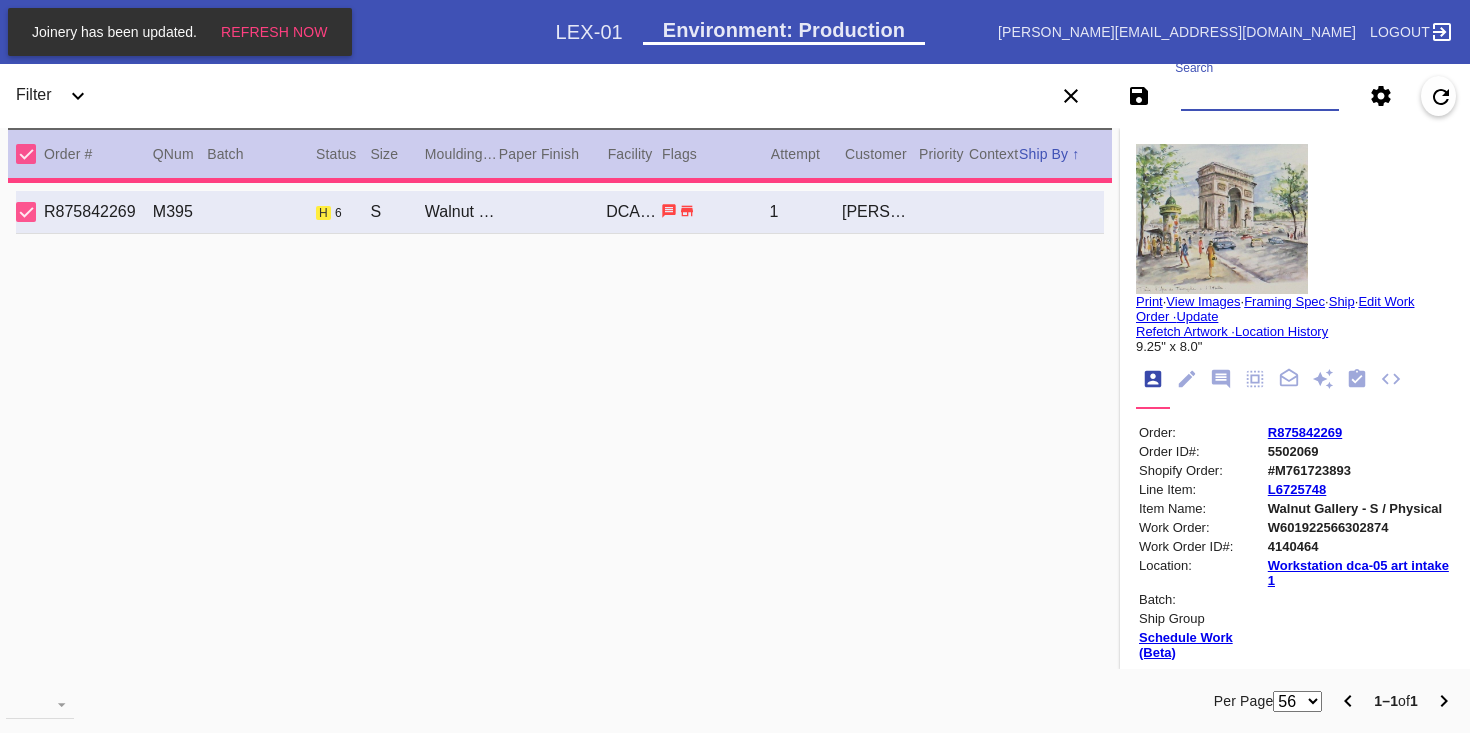 click on "Search" at bounding box center [1260, 96] 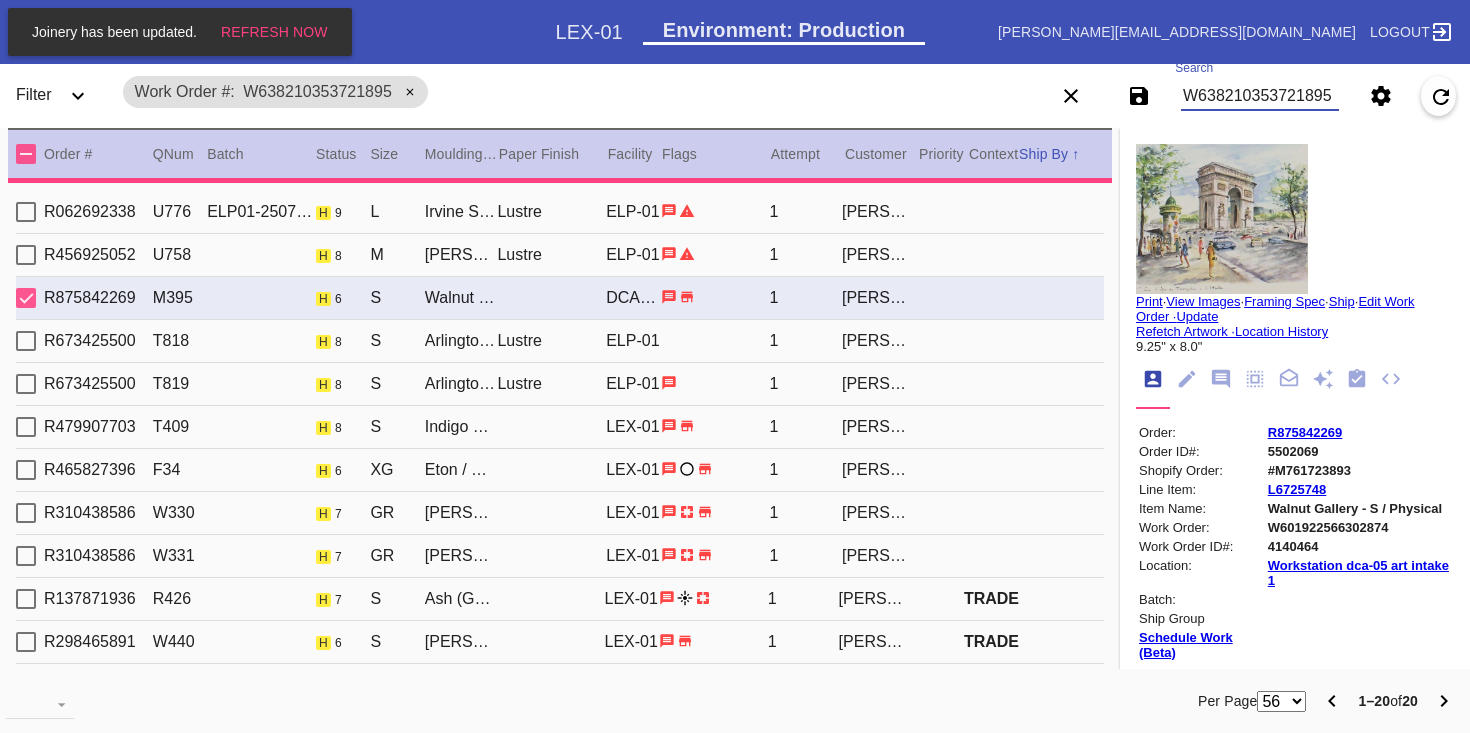 type 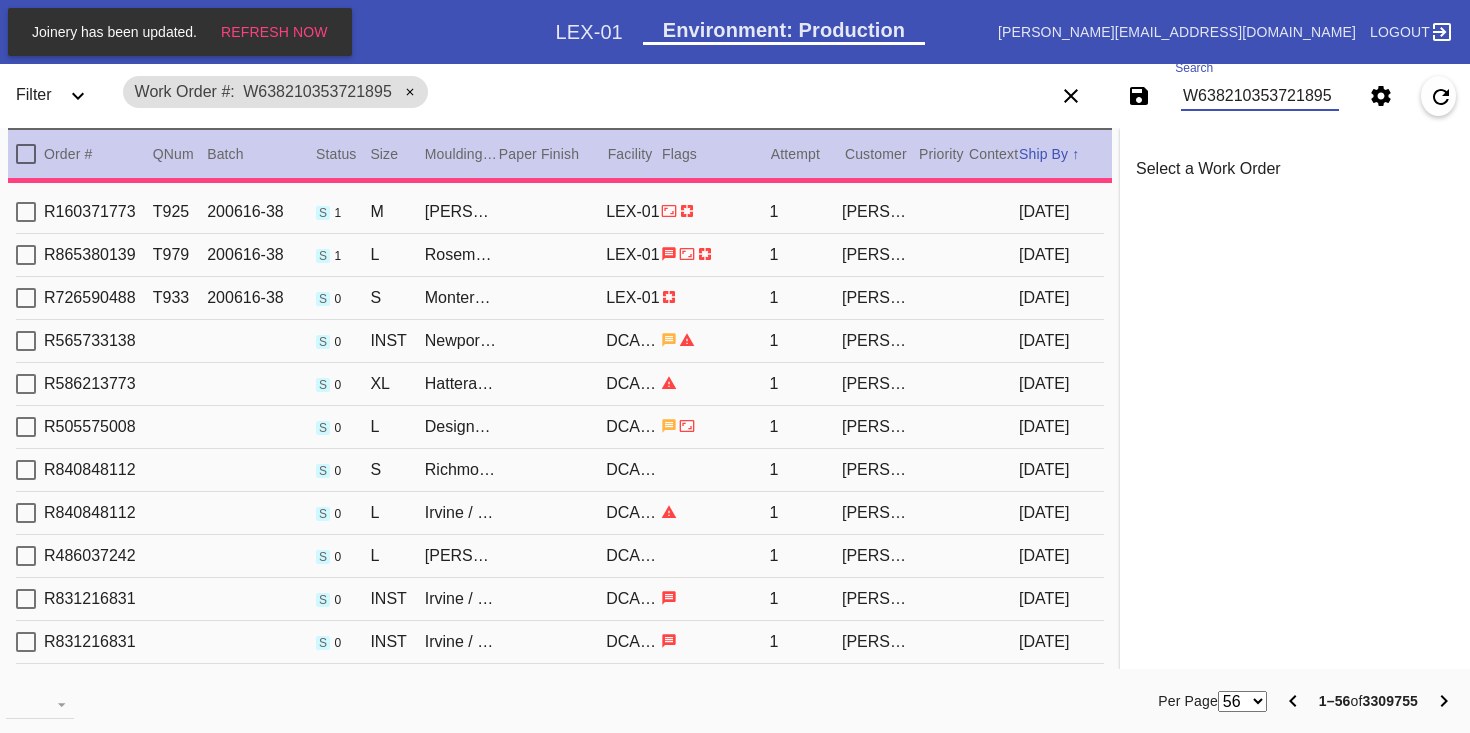 type on "12.0" 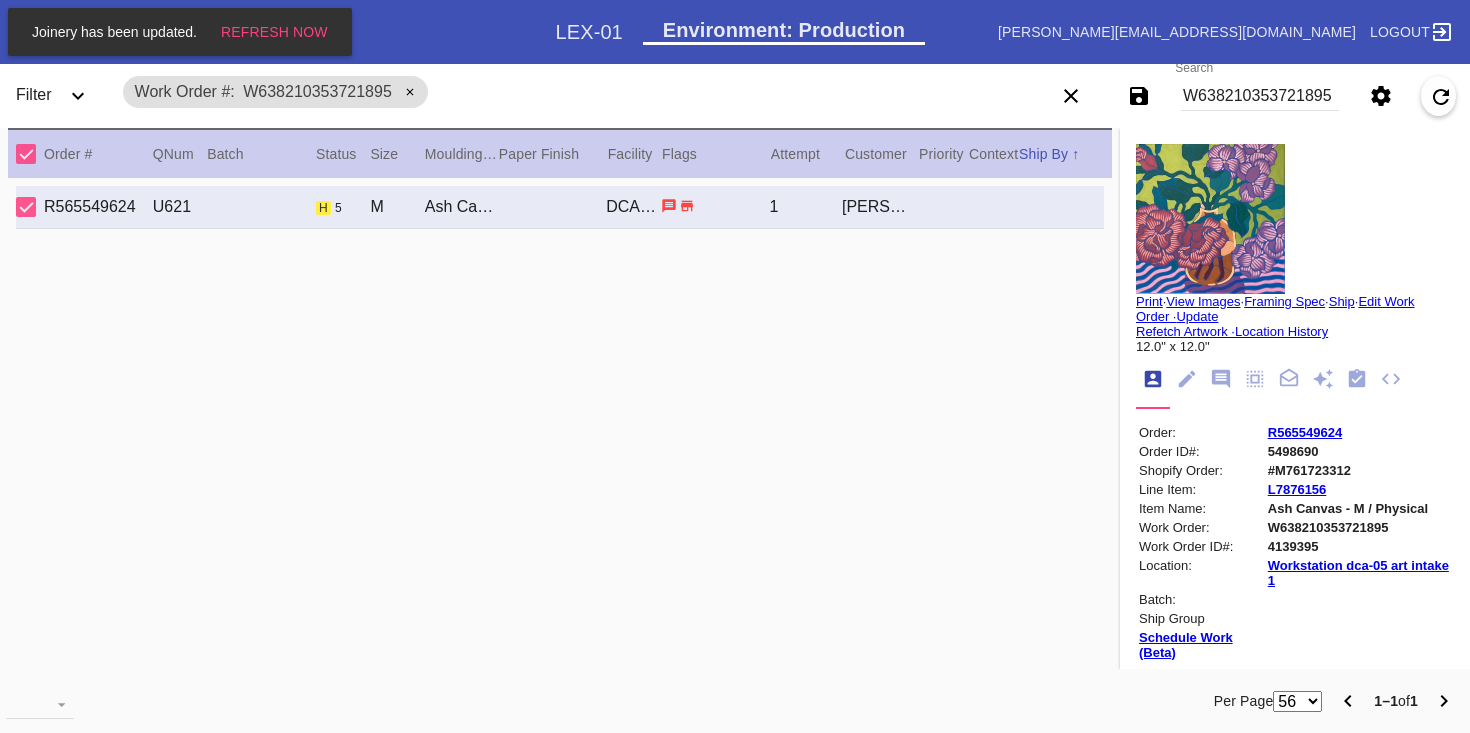 click on "R565549624" at bounding box center [1305, 432] 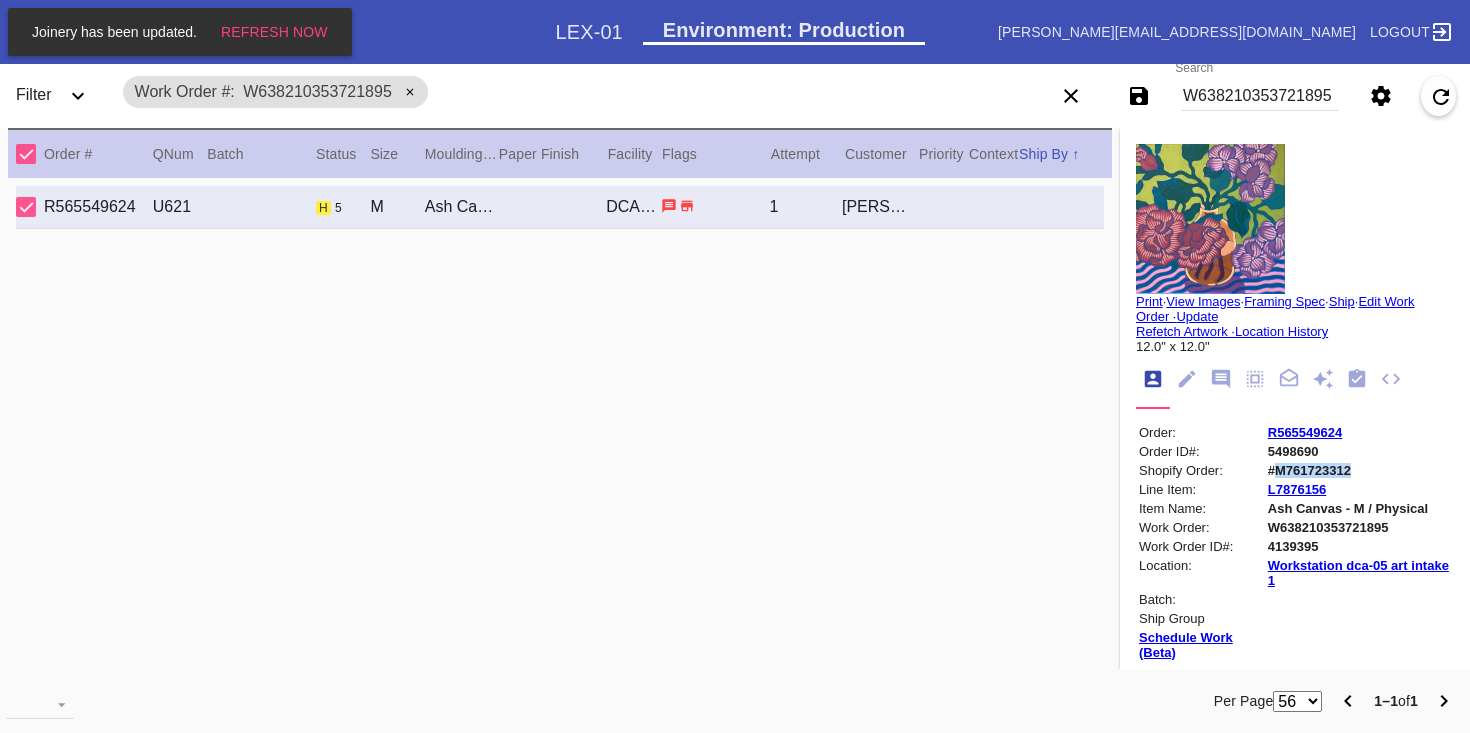click on "#M761723312" at bounding box center [1359, 470] 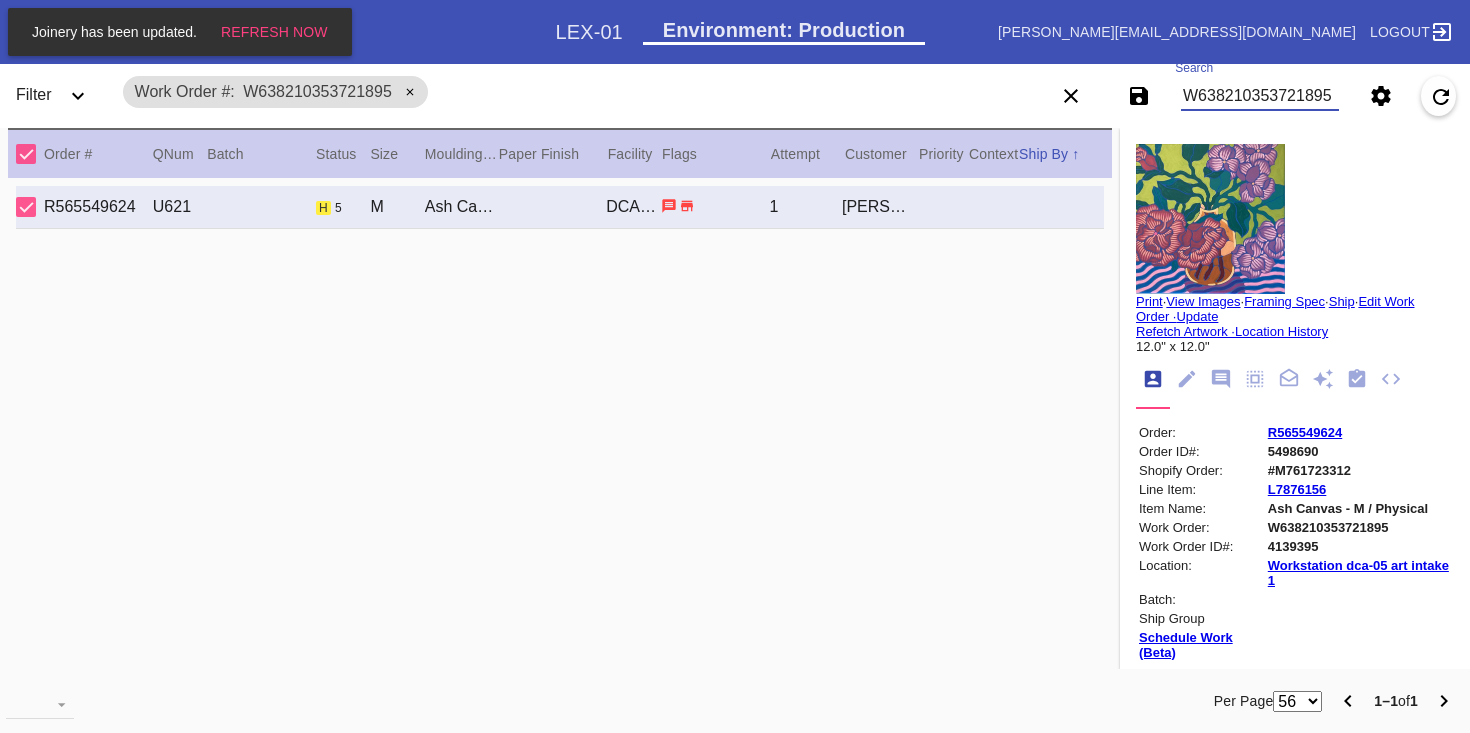 click on "W638210353721895" at bounding box center [1260, 96] 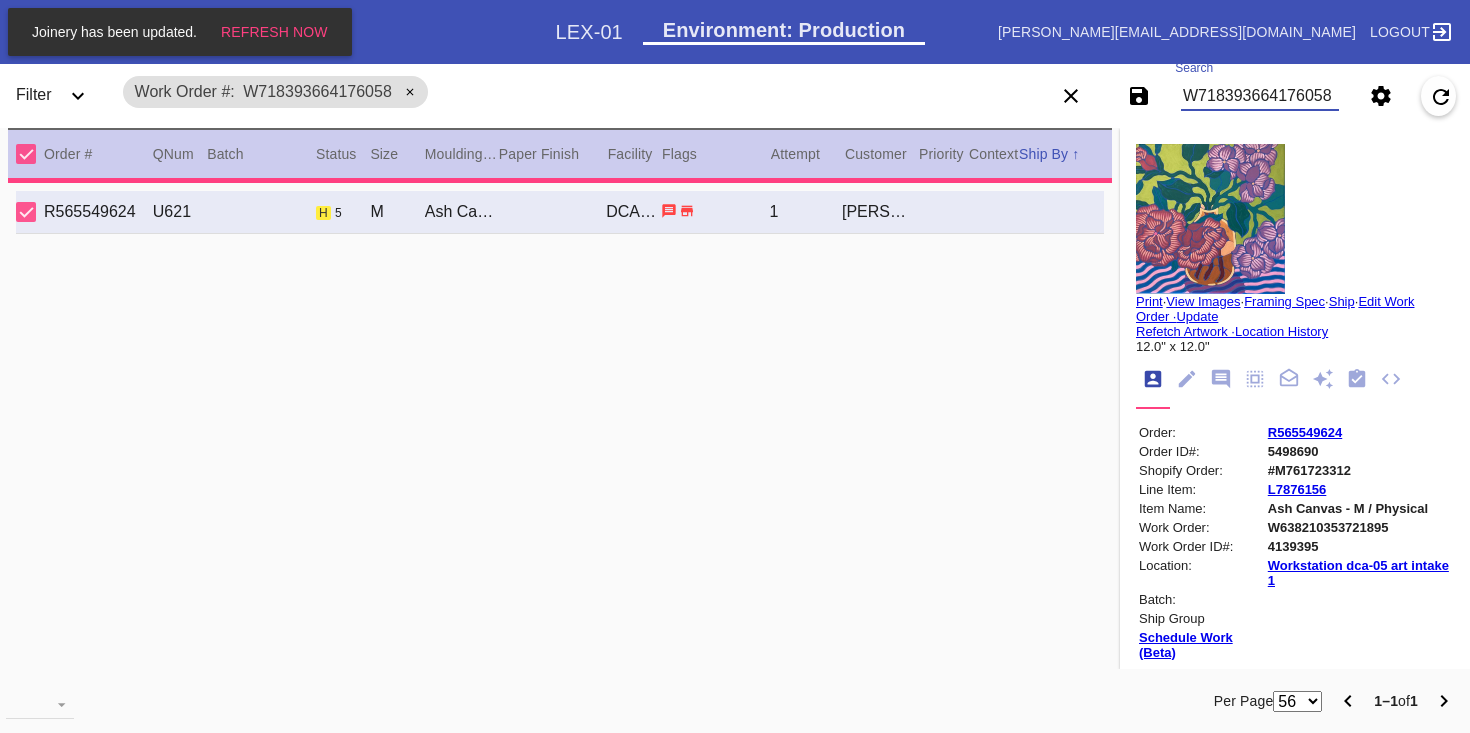 type on "23.75" 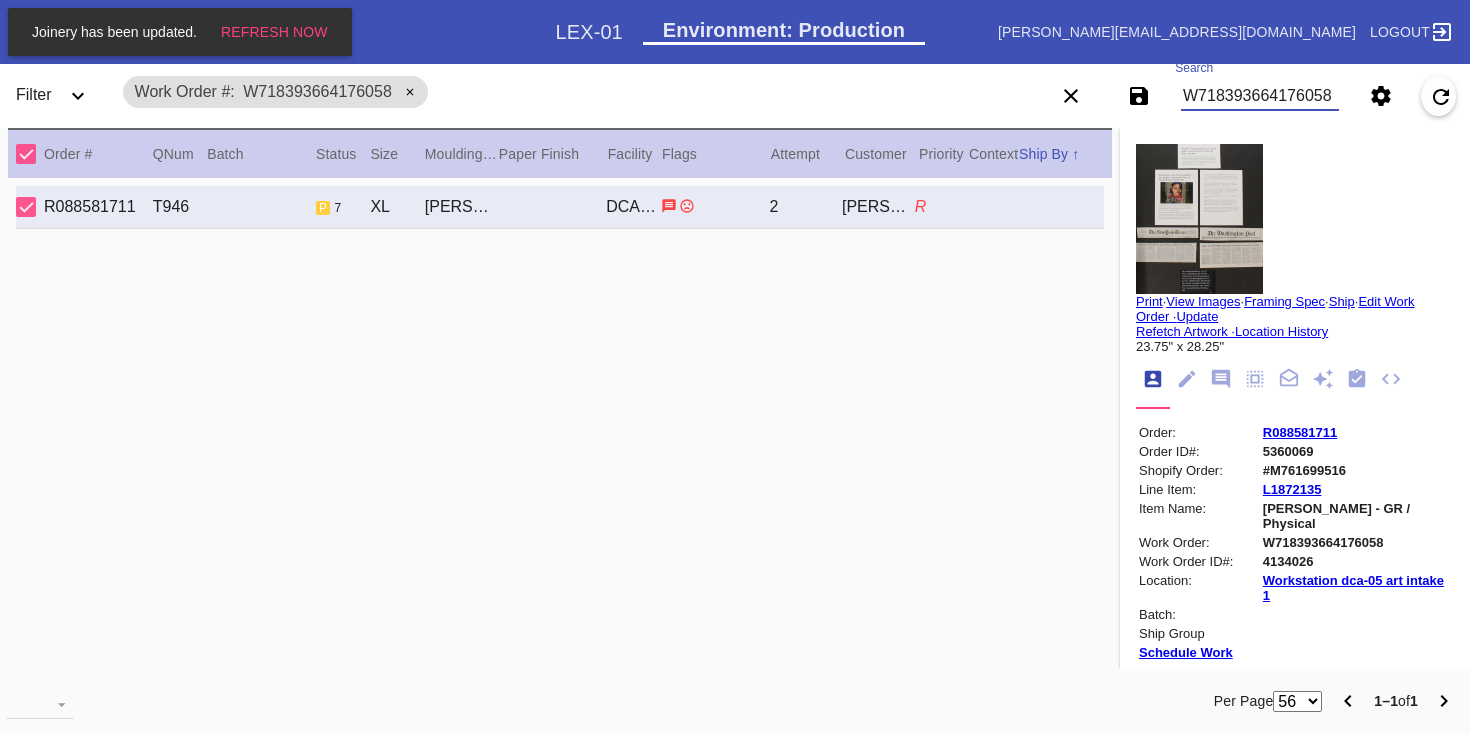 type on "W718393664176058" 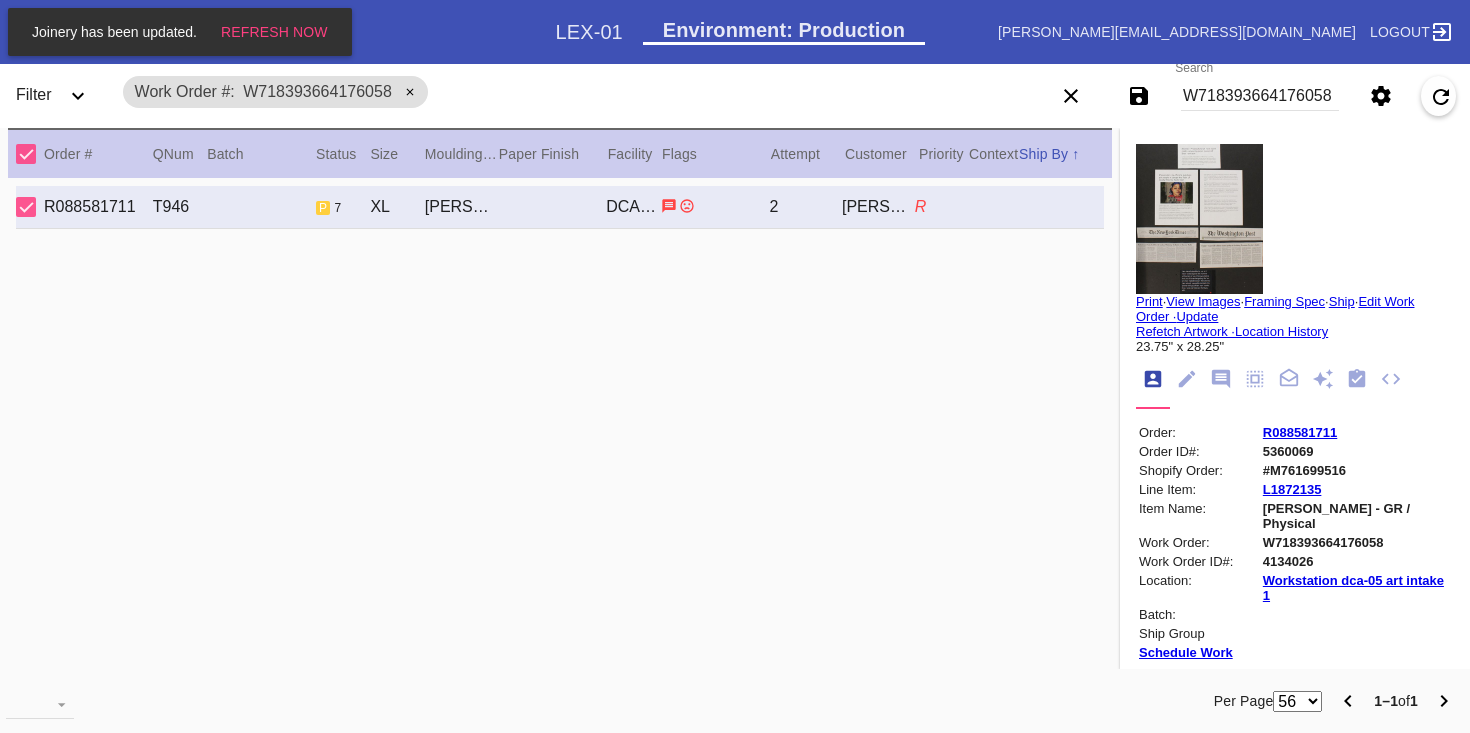 click on "R088581711" at bounding box center (1300, 432) 